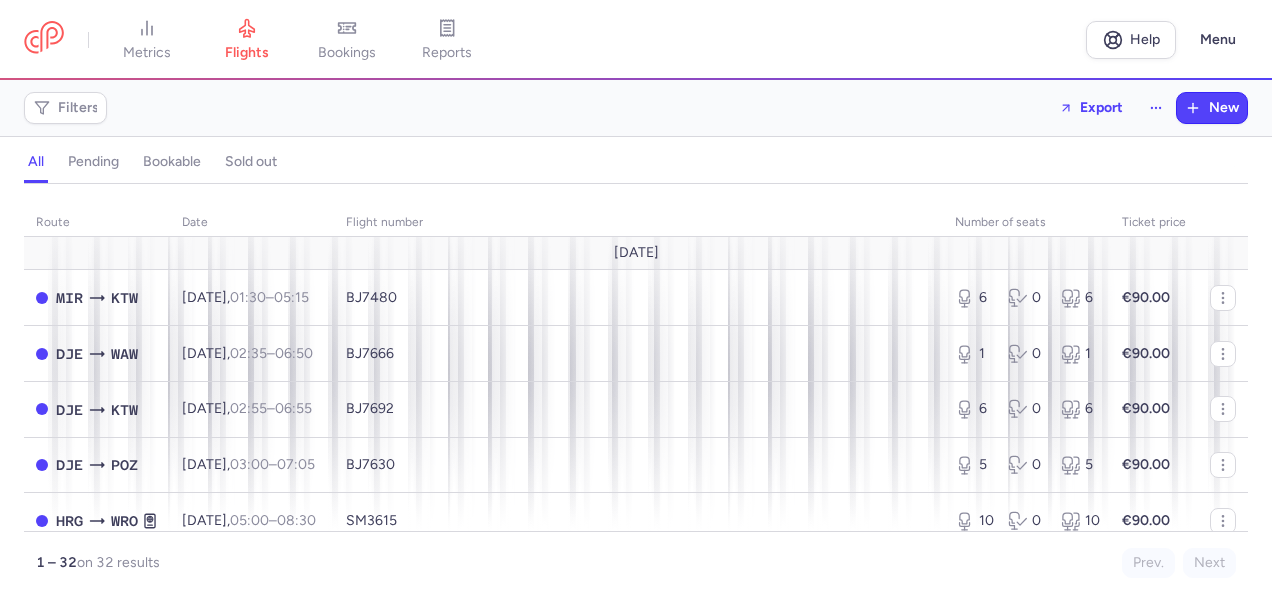 scroll, scrollTop: 0, scrollLeft: 0, axis: both 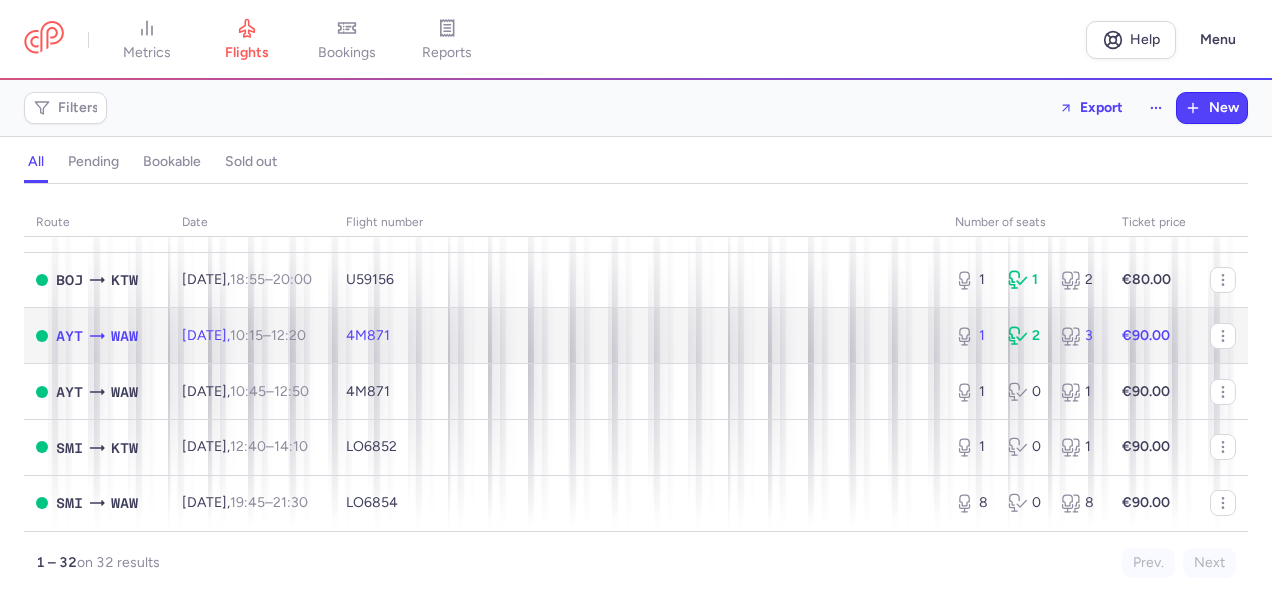 click on "€90.00" at bounding box center (1154, 336) 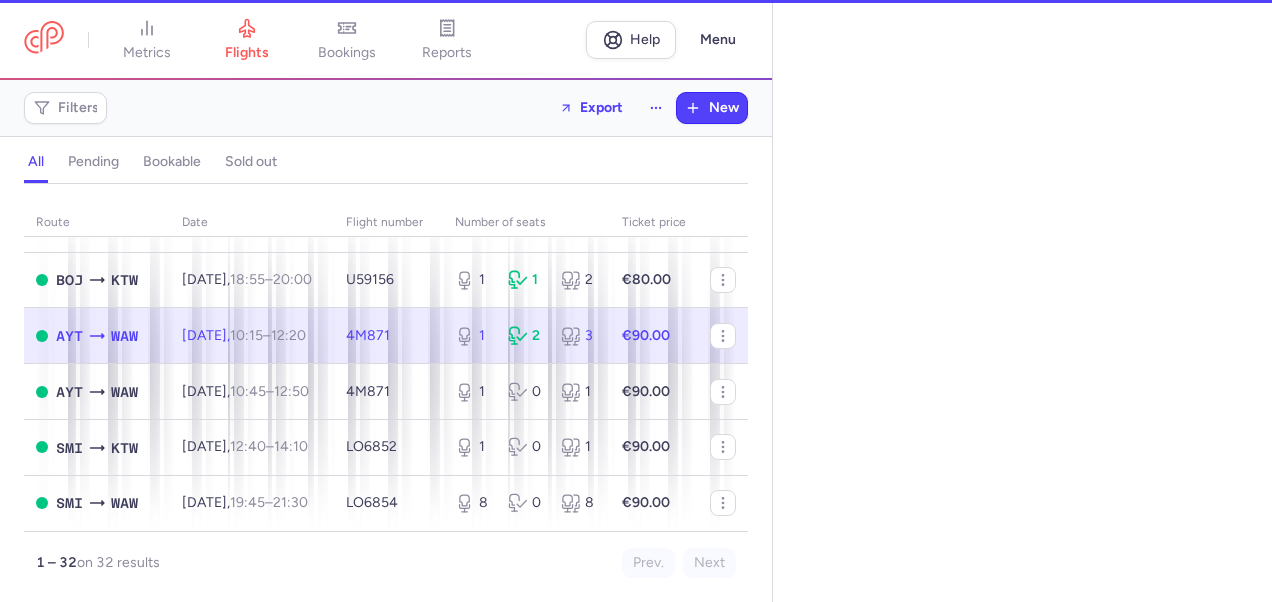 select on "hours" 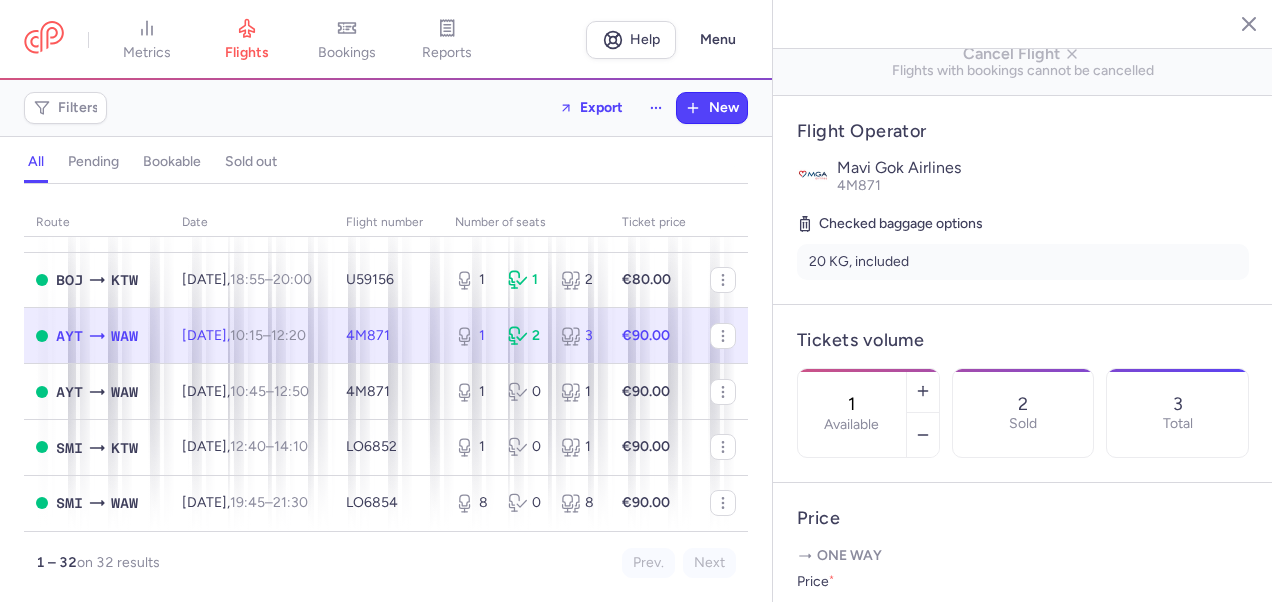 scroll, scrollTop: 400, scrollLeft: 0, axis: vertical 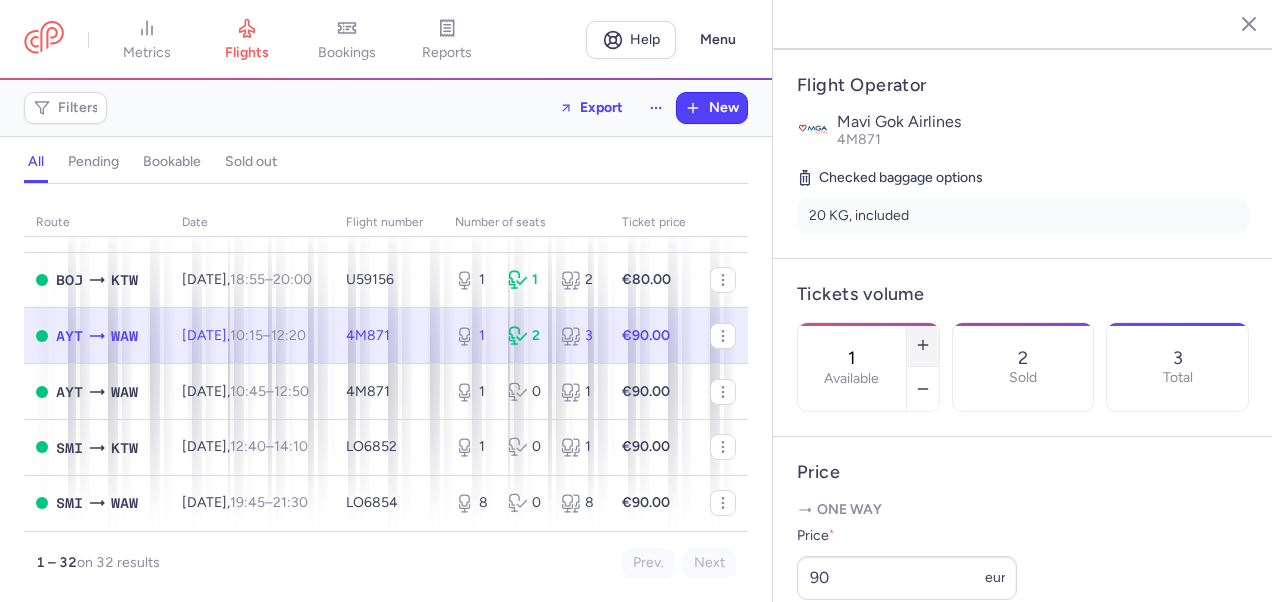 click 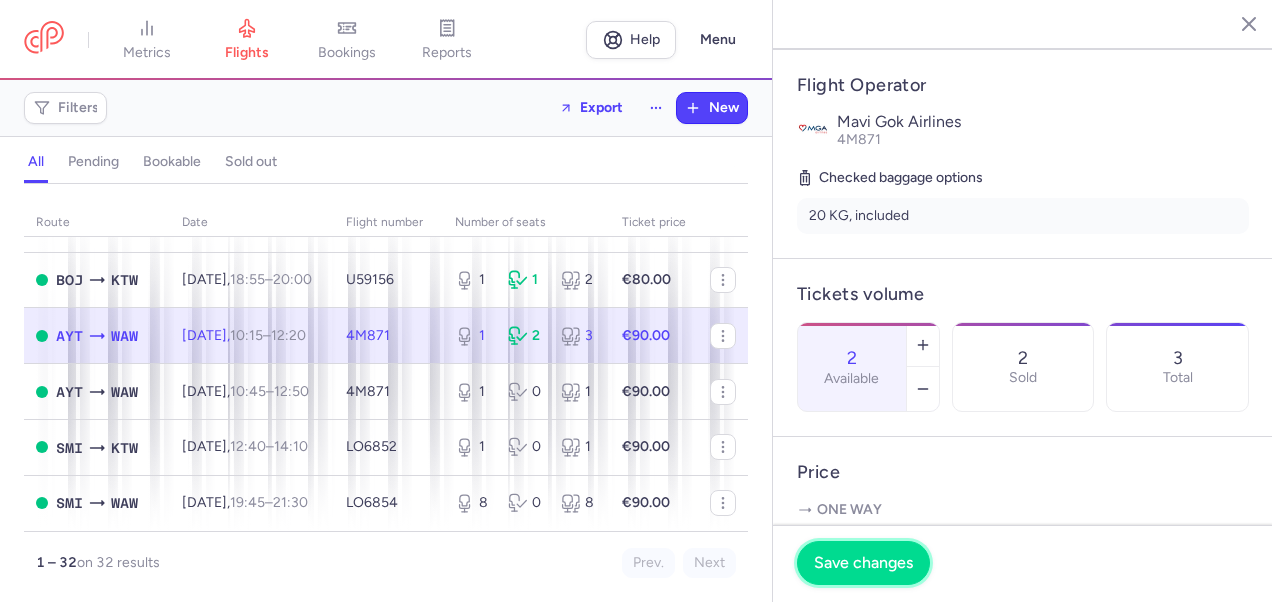 click on "Save changes" at bounding box center [863, 563] 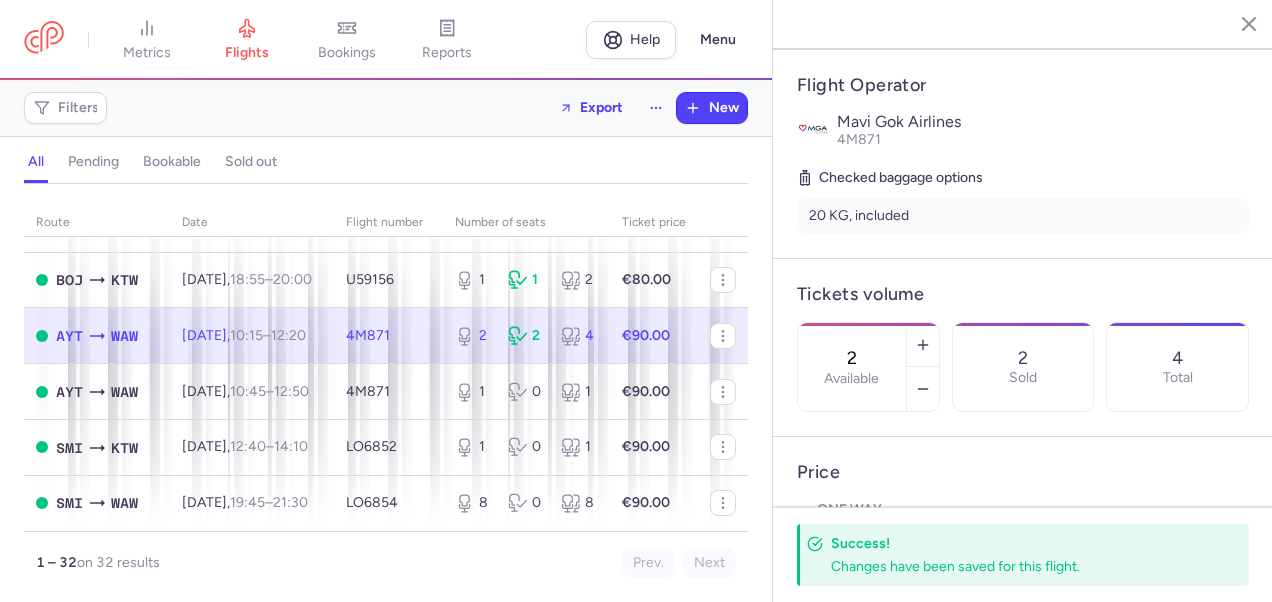 click 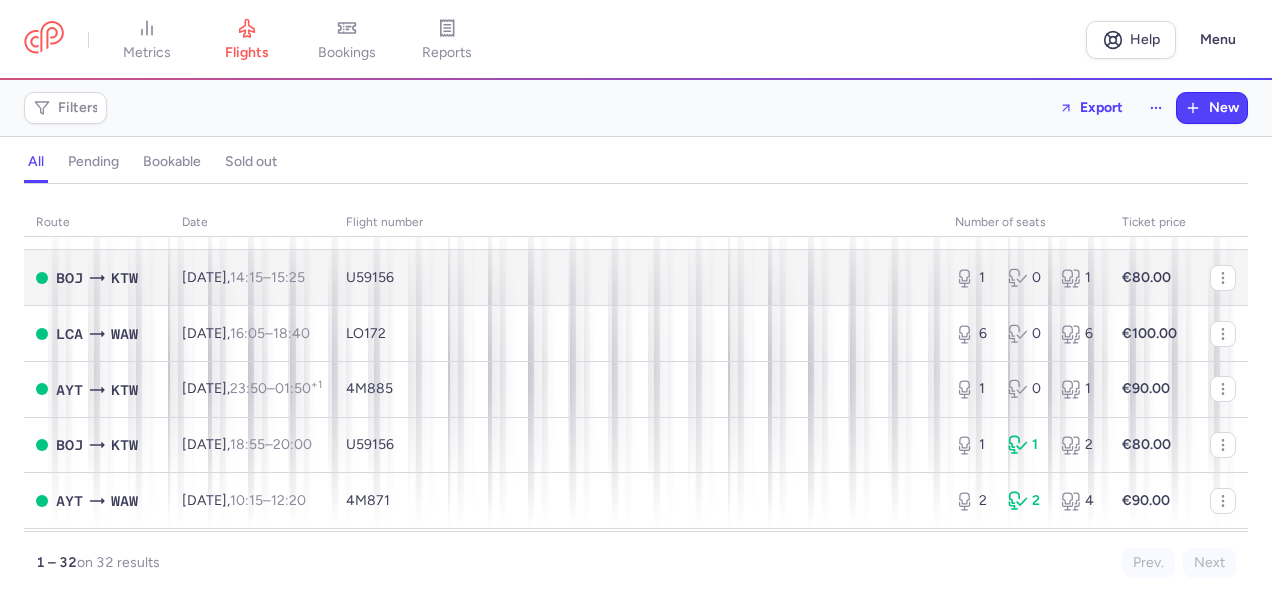 scroll, scrollTop: 1458, scrollLeft: 0, axis: vertical 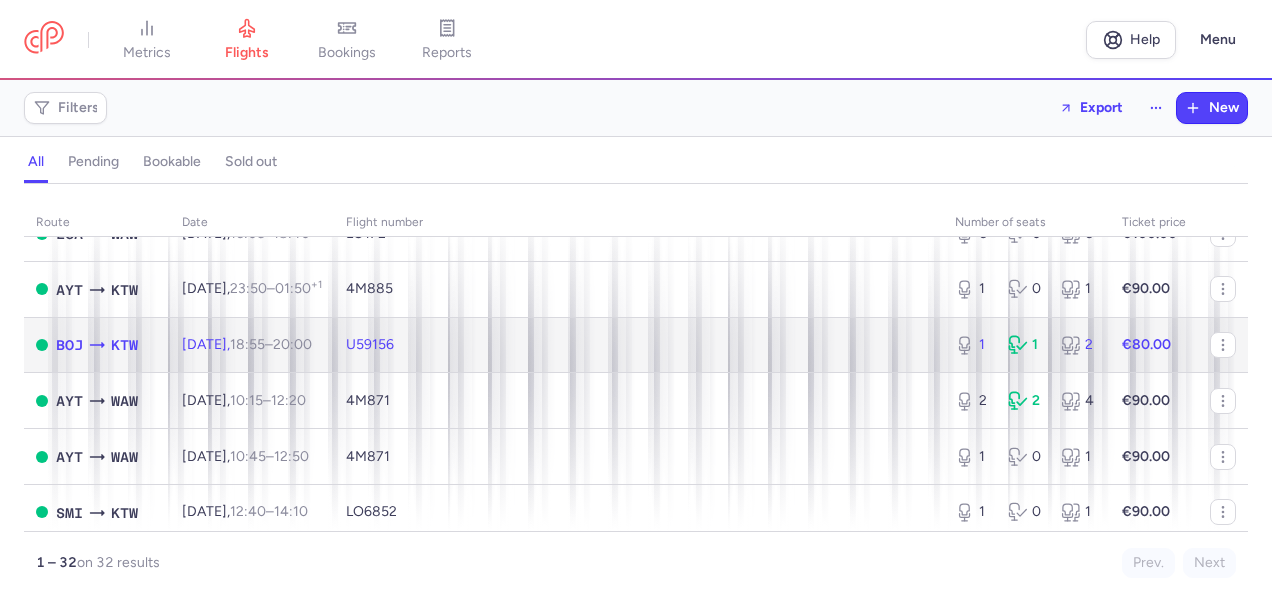 click on "€80.00" at bounding box center [1154, 345] 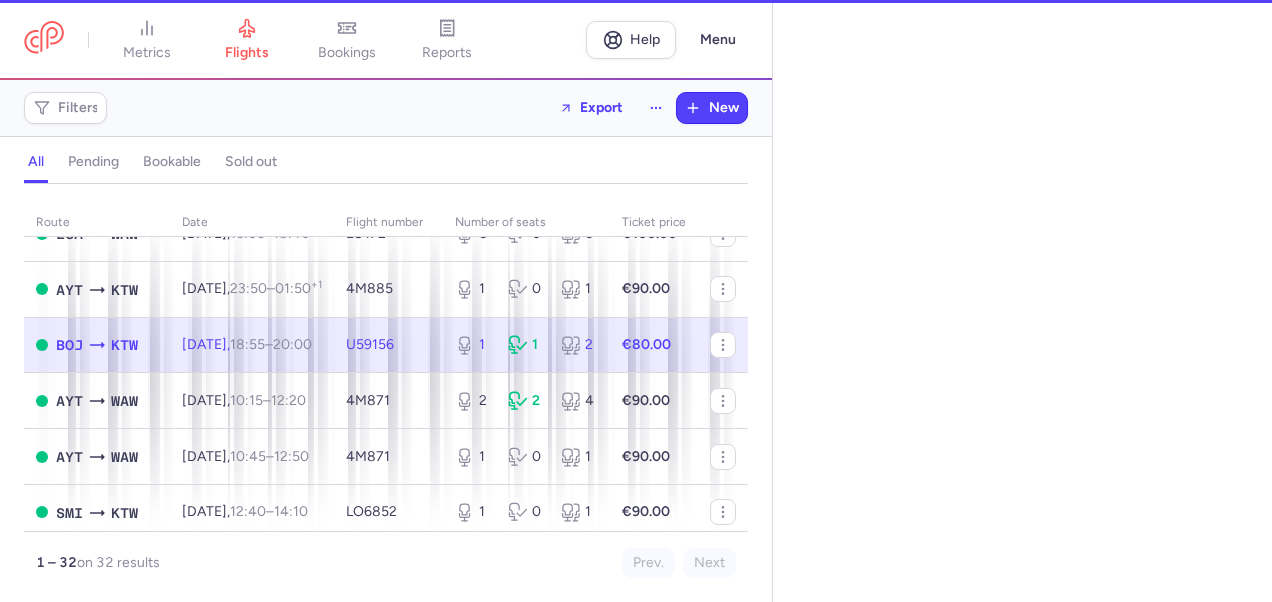 select on "hours" 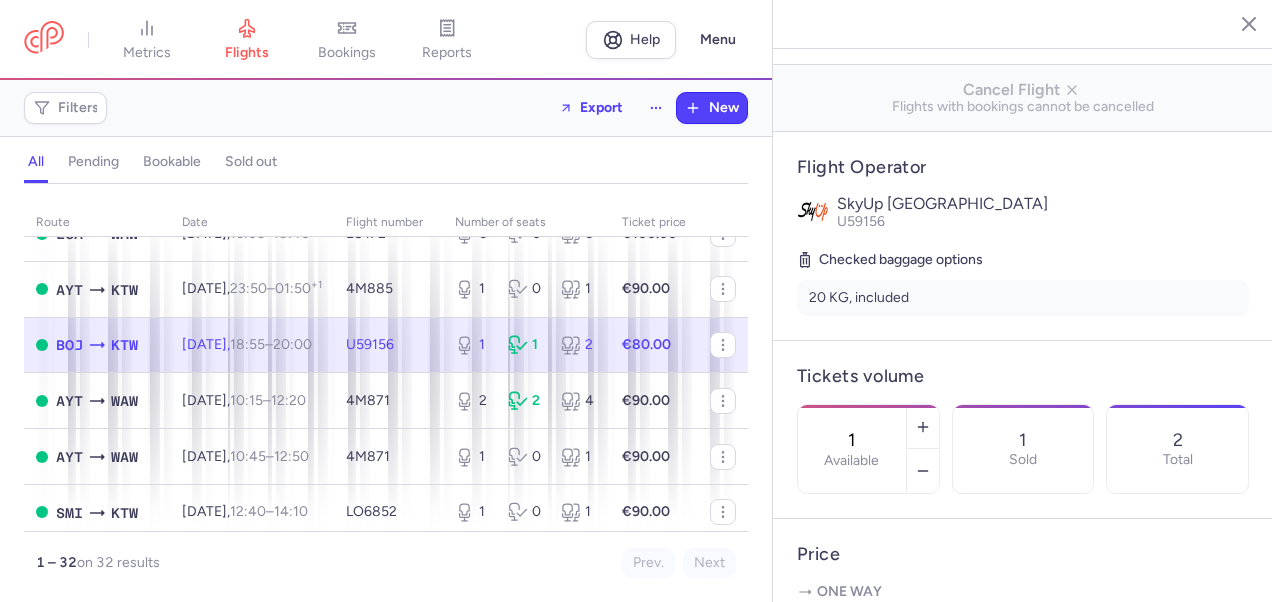scroll, scrollTop: 300, scrollLeft: 0, axis: vertical 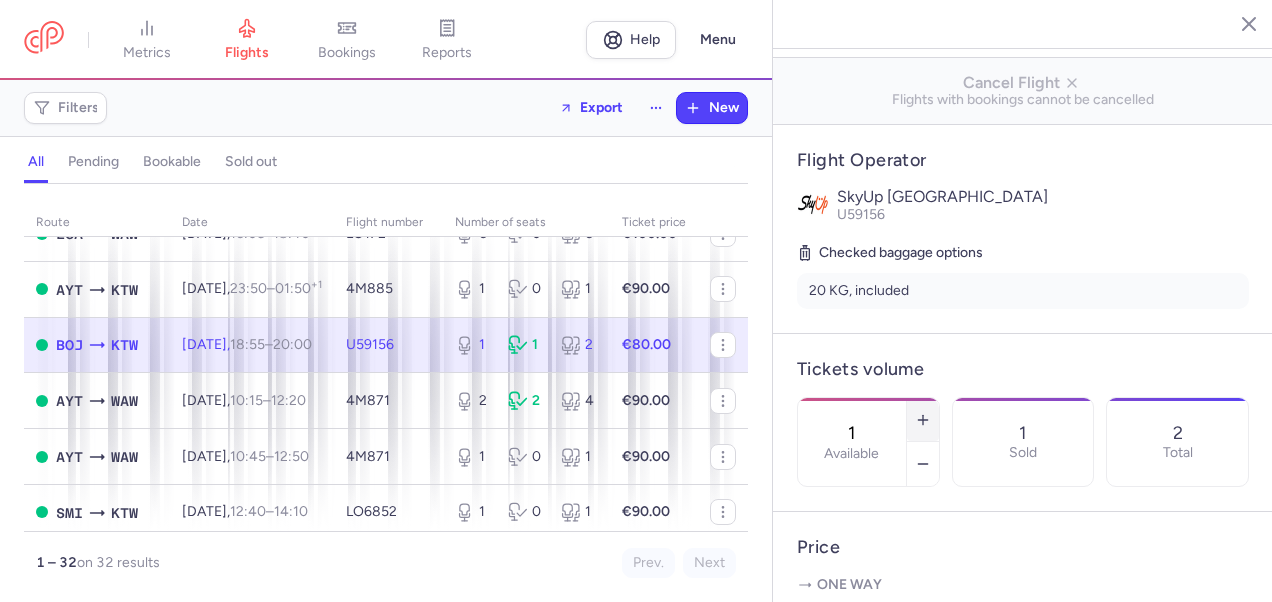 click 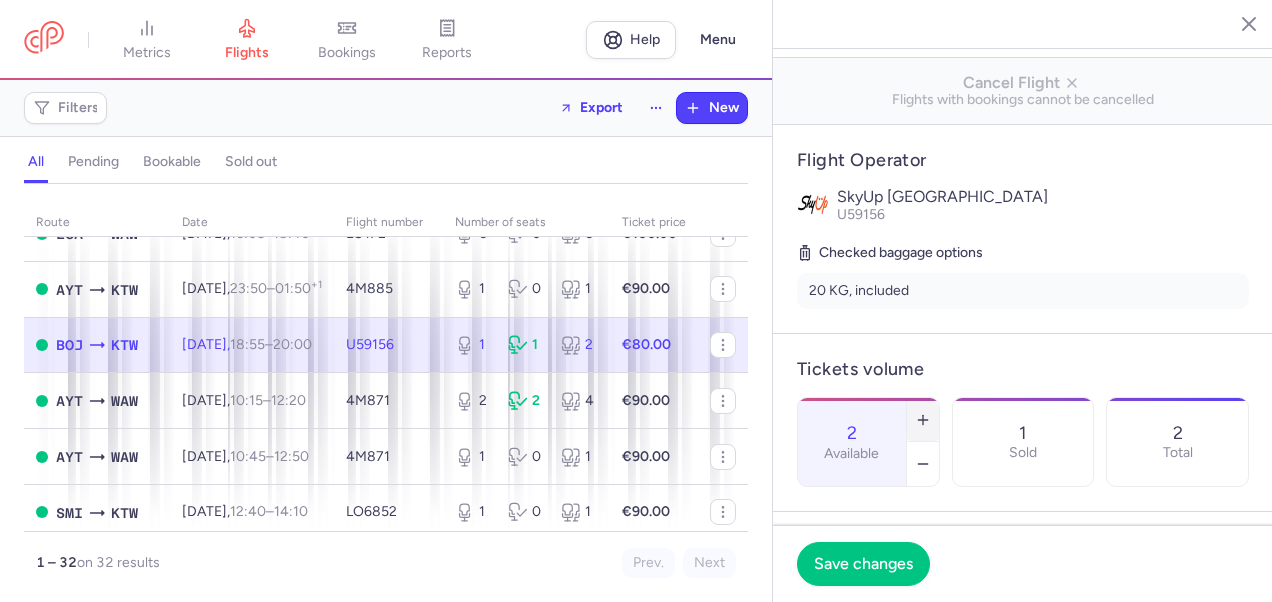 click 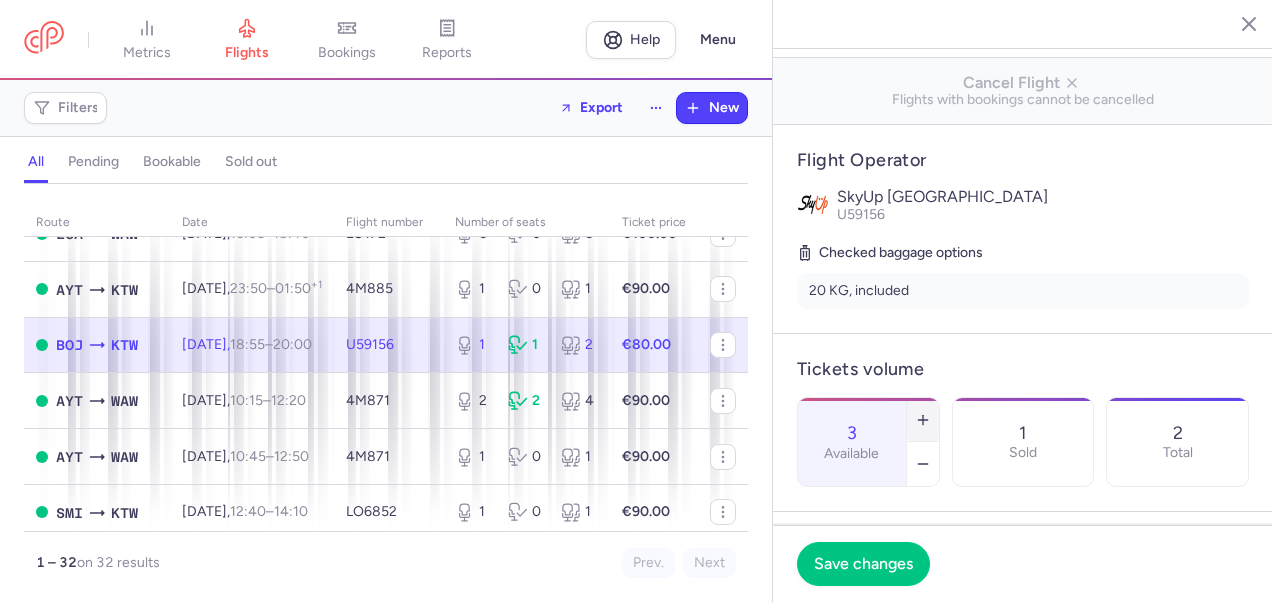 click 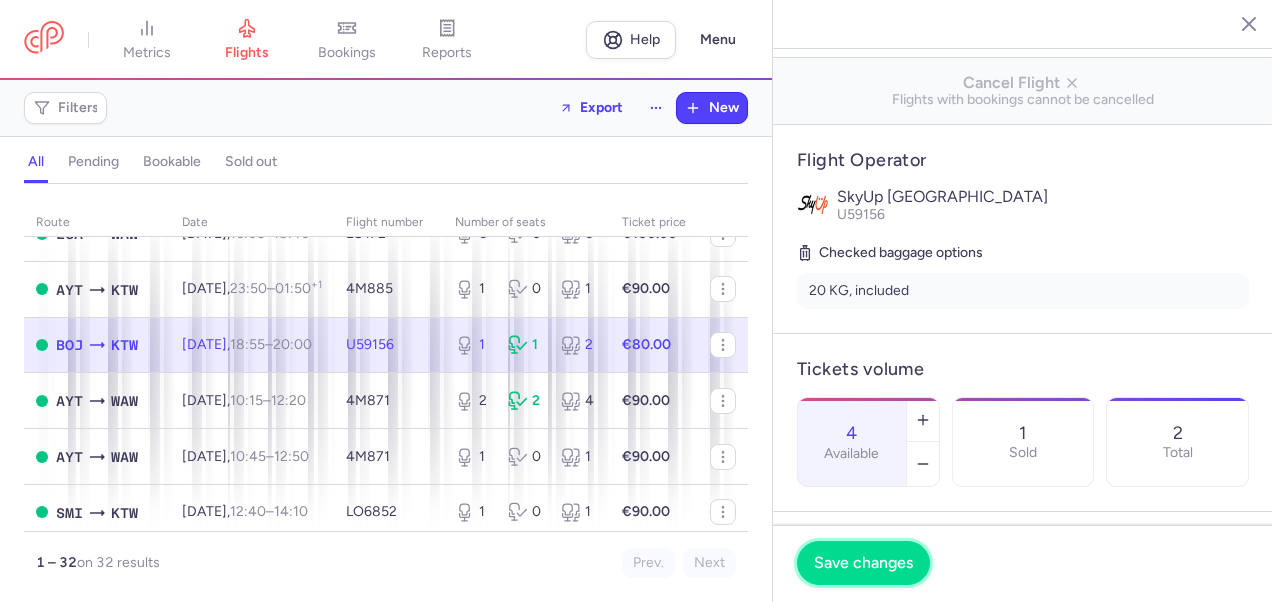 click on "Save changes" at bounding box center (863, 563) 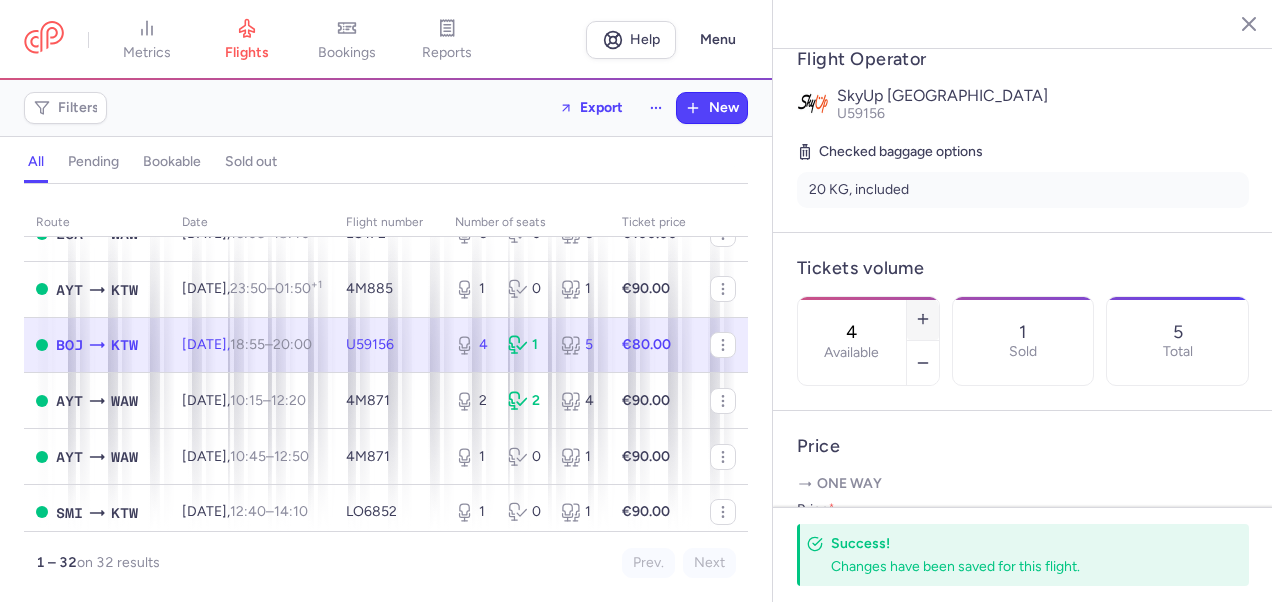 scroll, scrollTop: 400, scrollLeft: 0, axis: vertical 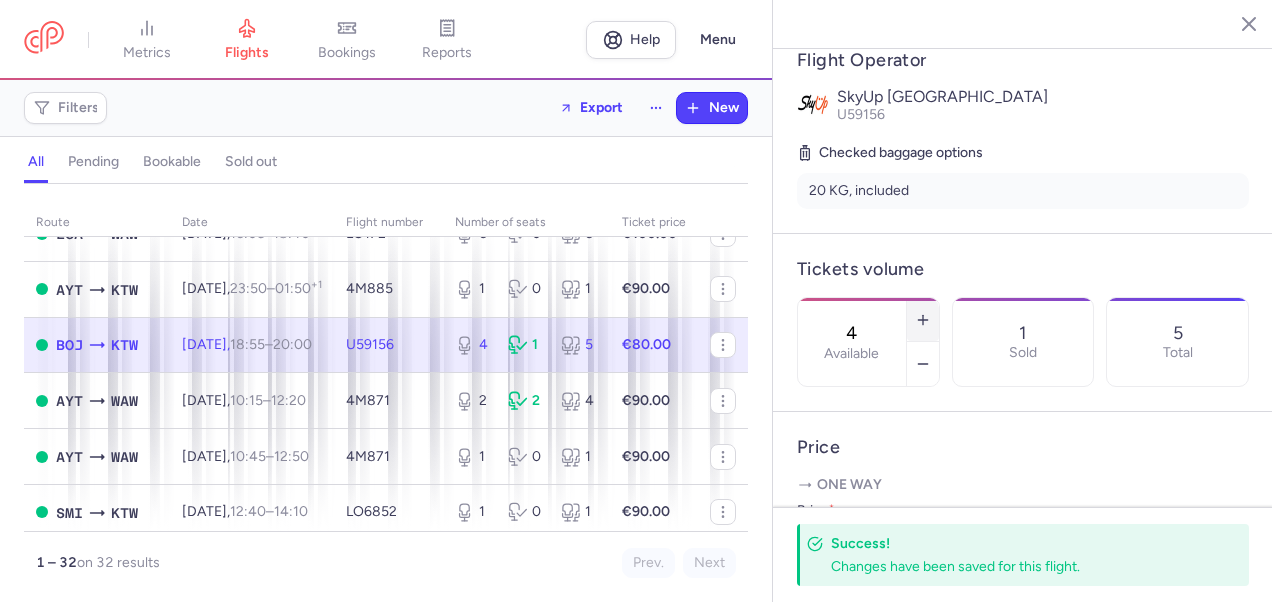click 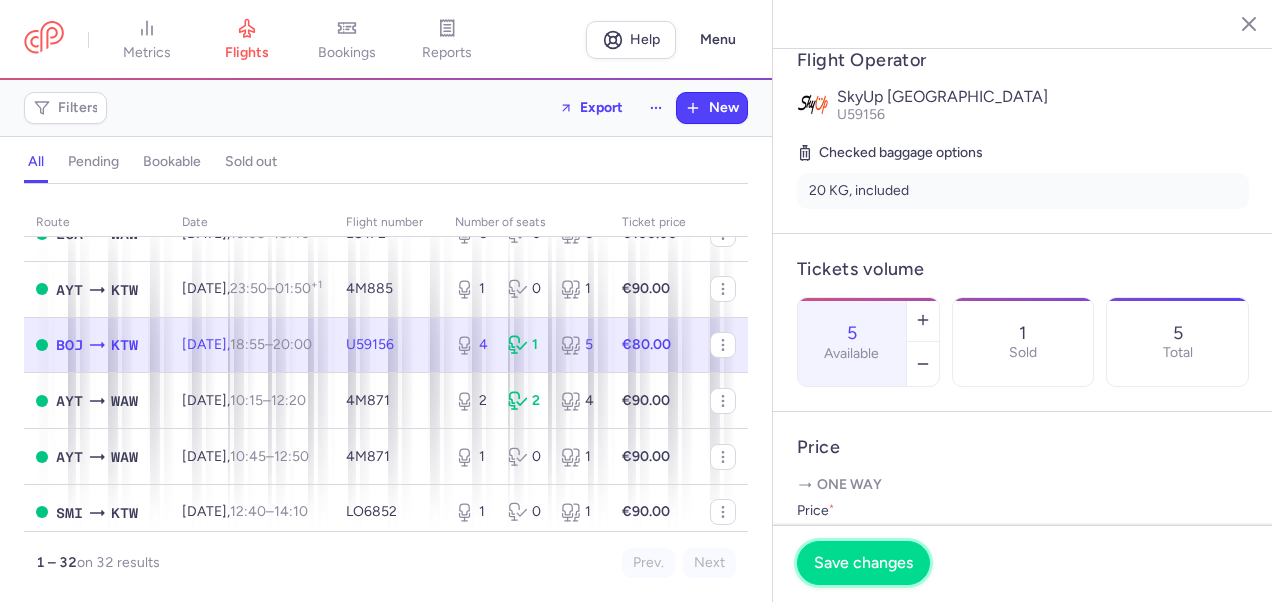 click on "Save changes" at bounding box center [863, 563] 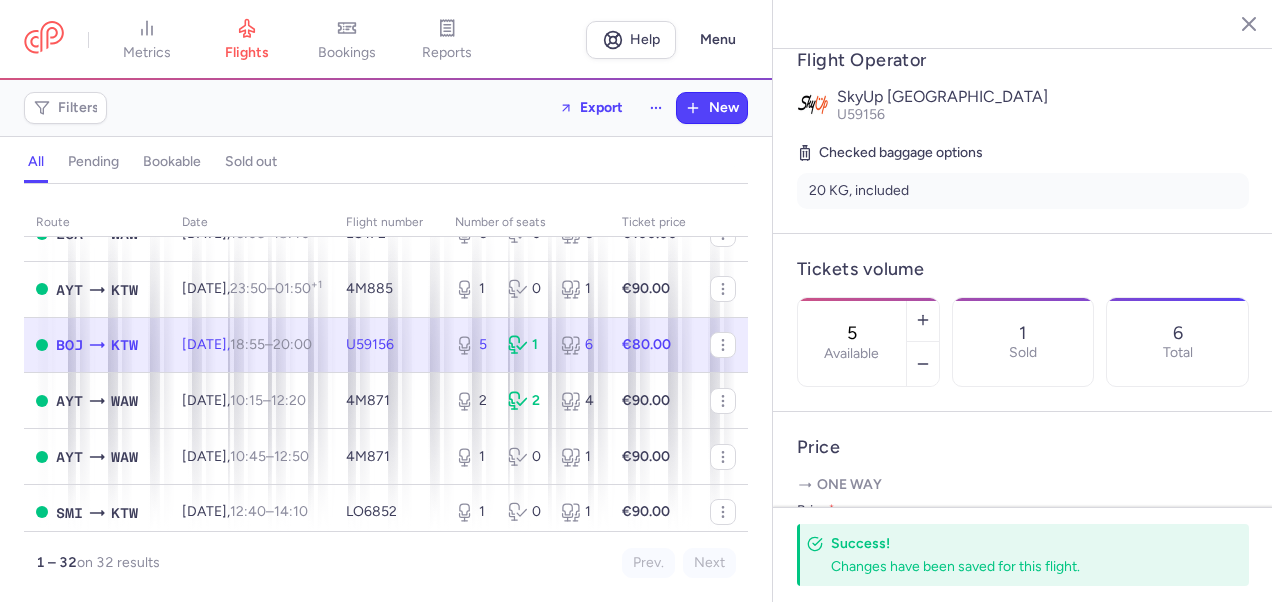 click 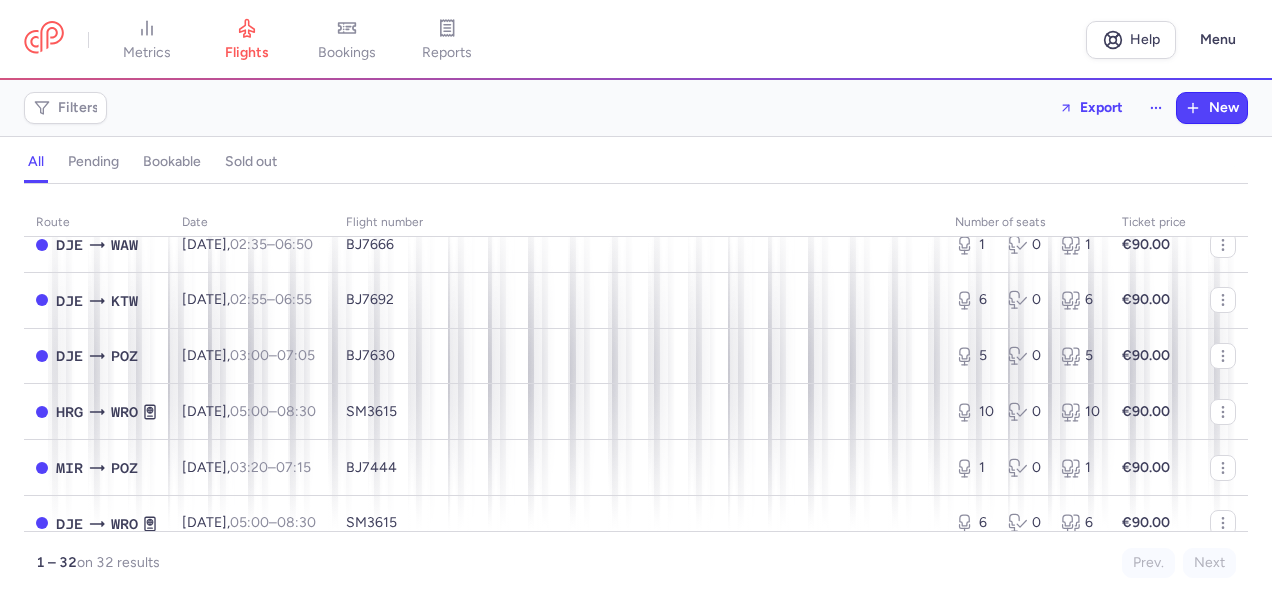 scroll, scrollTop: 0, scrollLeft: 0, axis: both 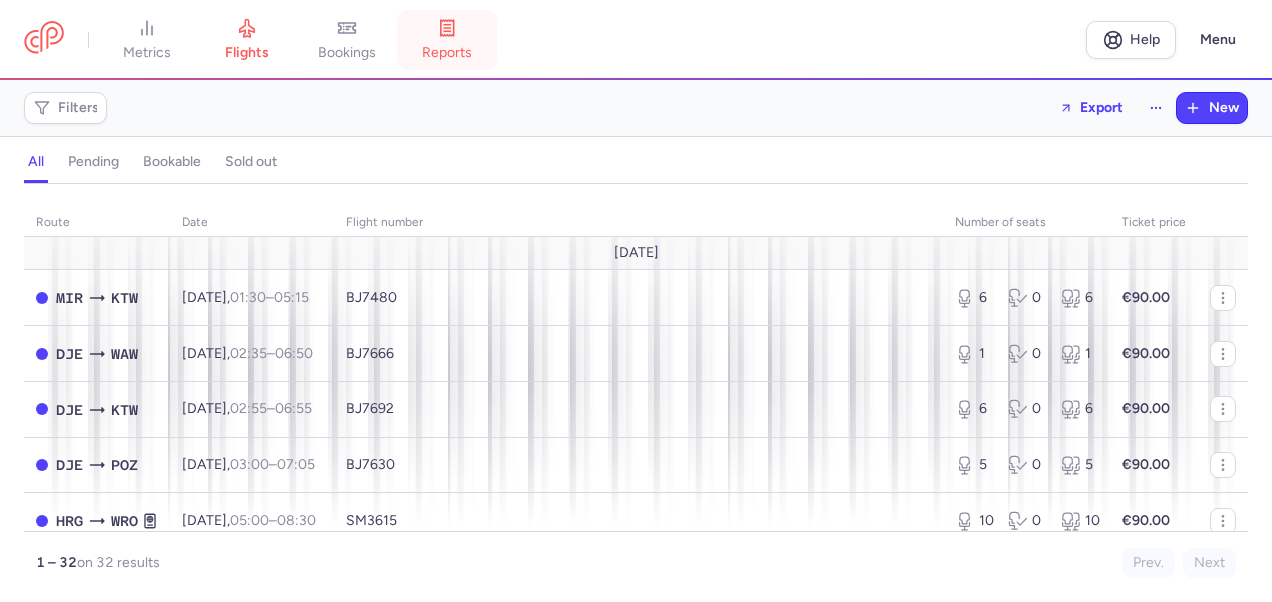 click 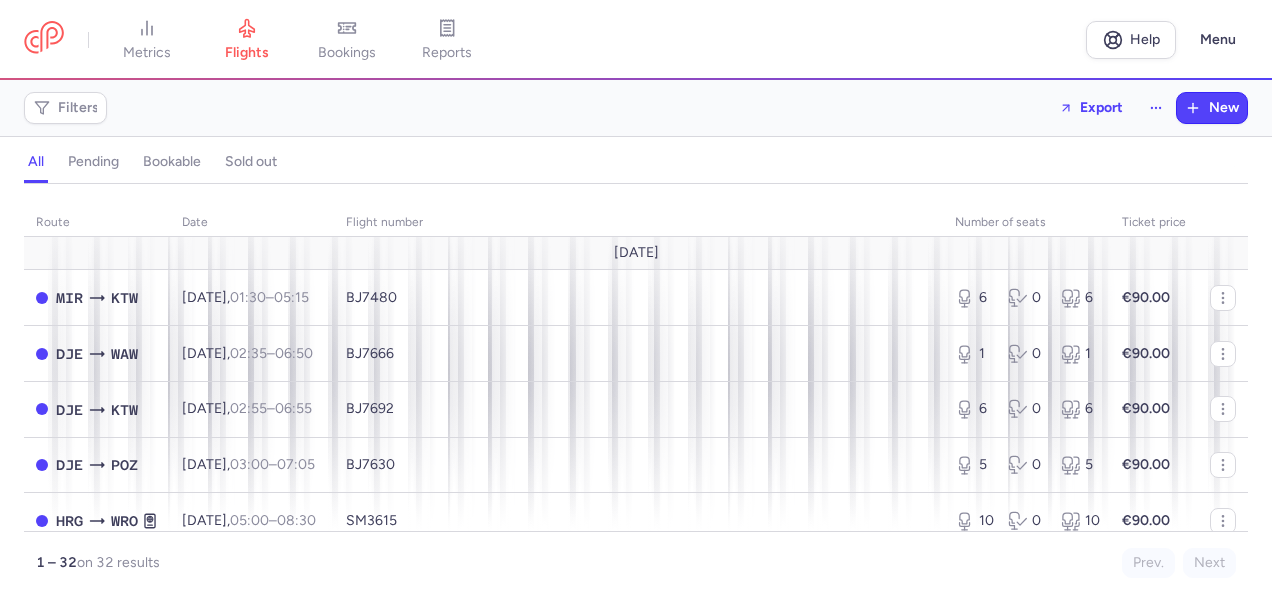 scroll, scrollTop: 0, scrollLeft: 0, axis: both 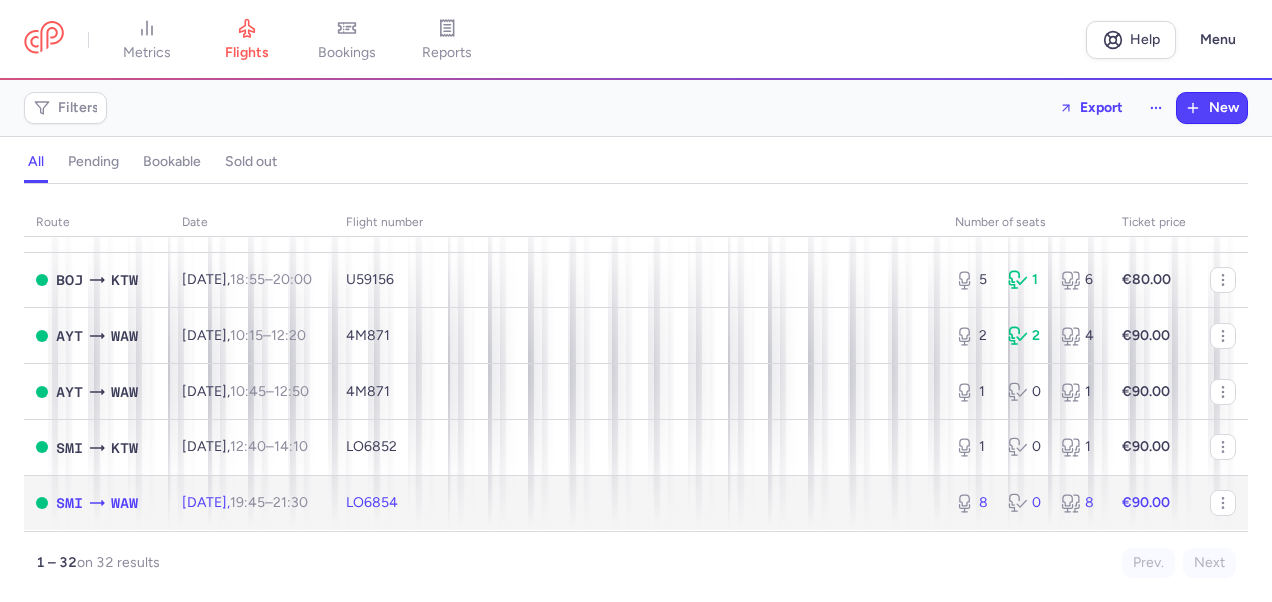 click on "€90.00" at bounding box center (1154, 502) 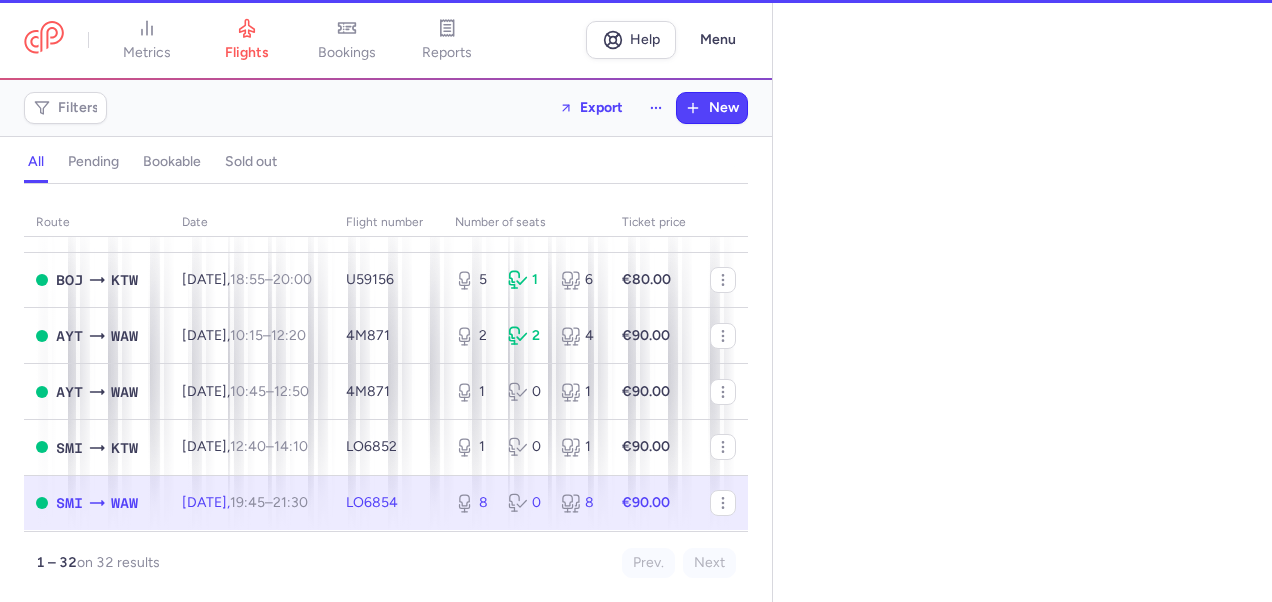 select on "days" 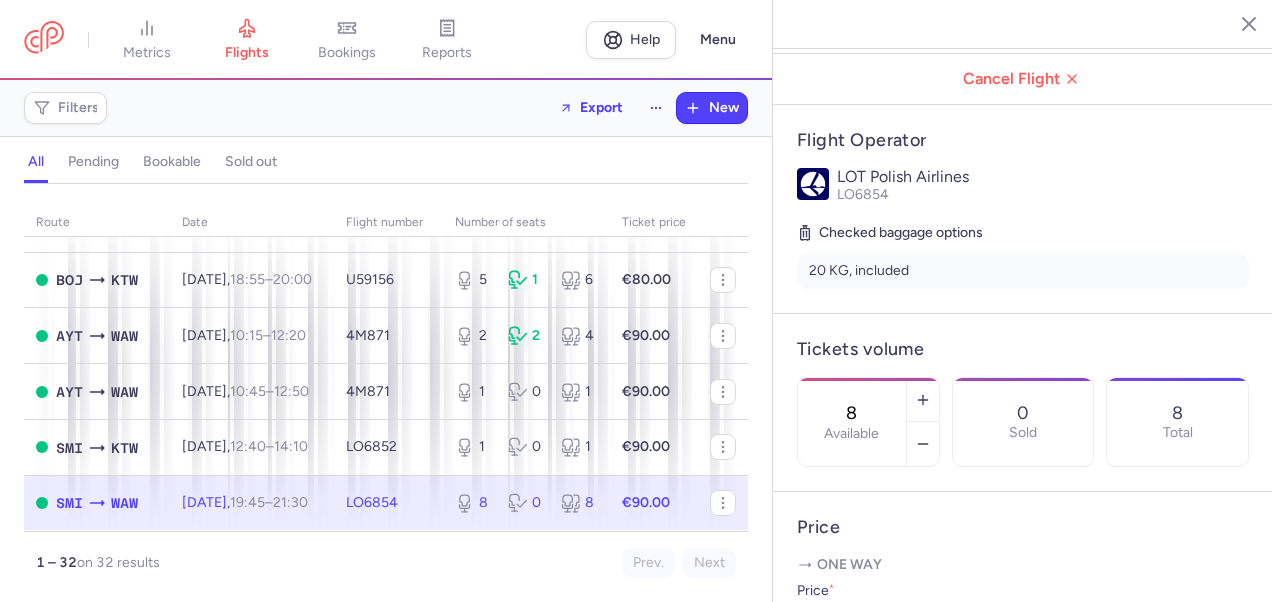 scroll, scrollTop: 400, scrollLeft: 0, axis: vertical 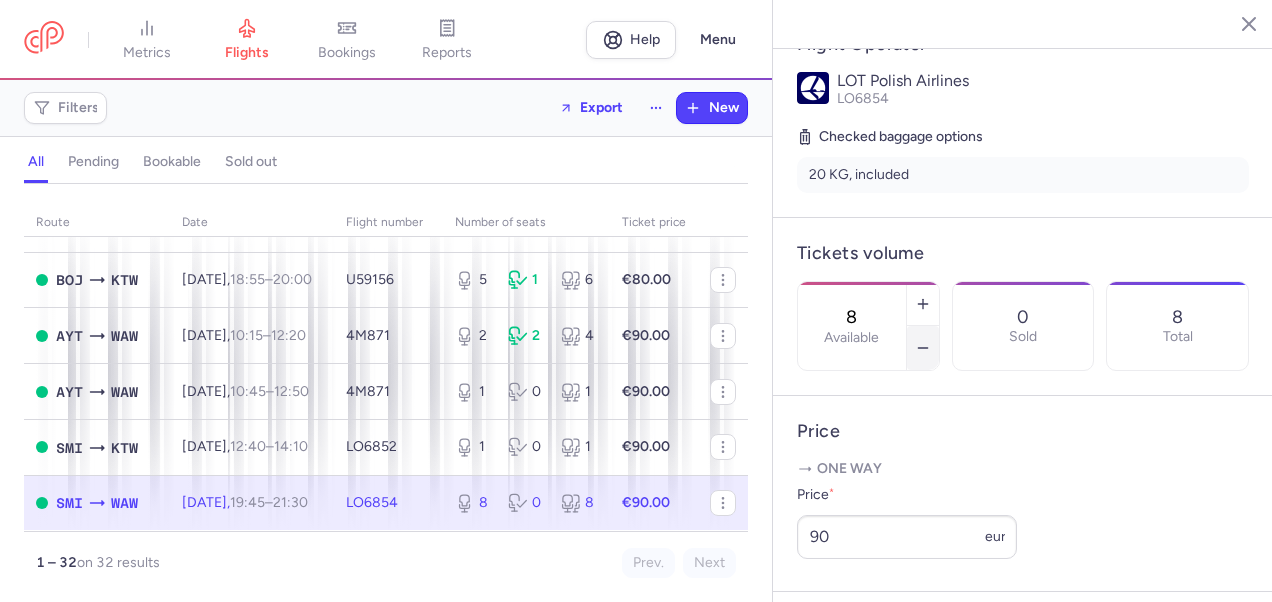click 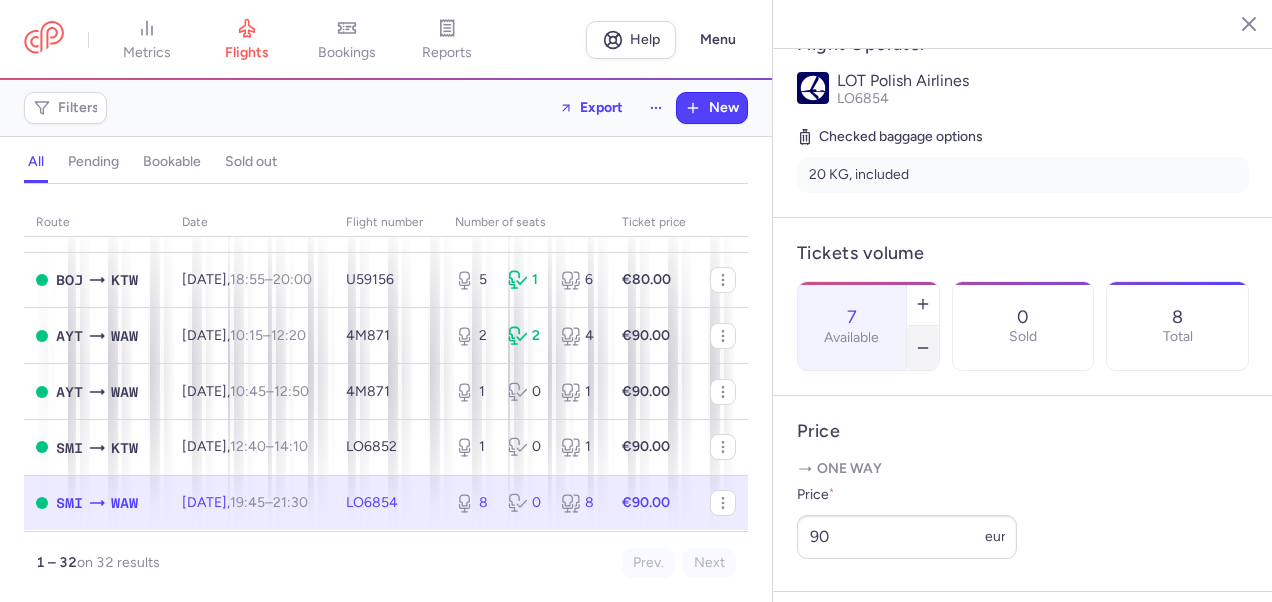 click 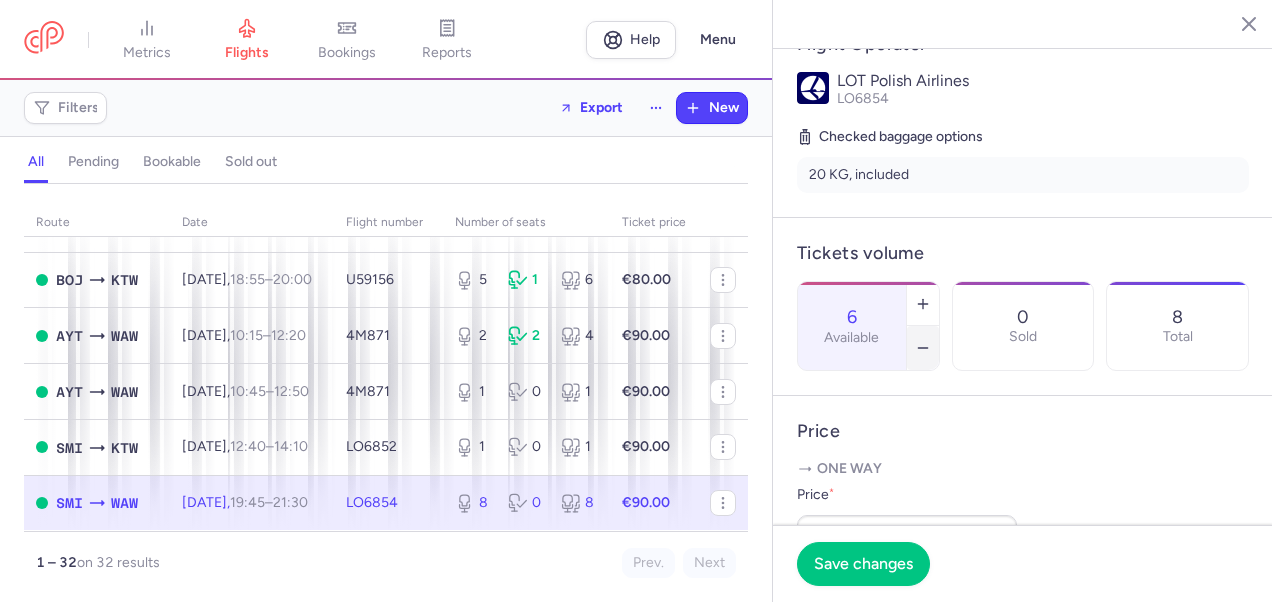 click 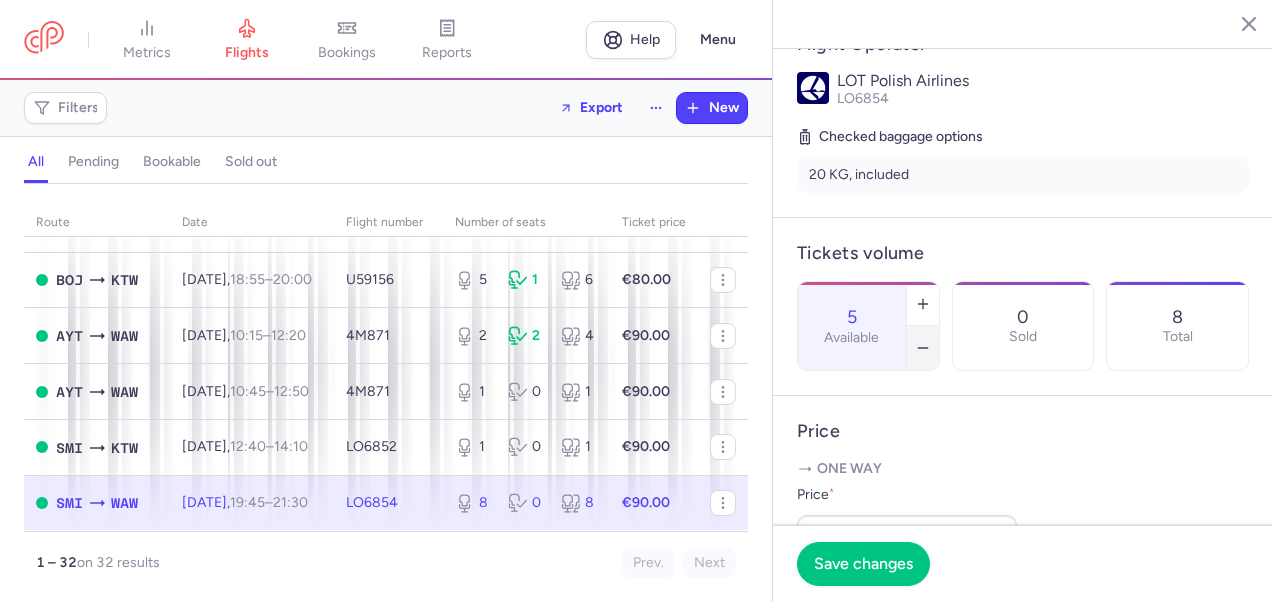 click 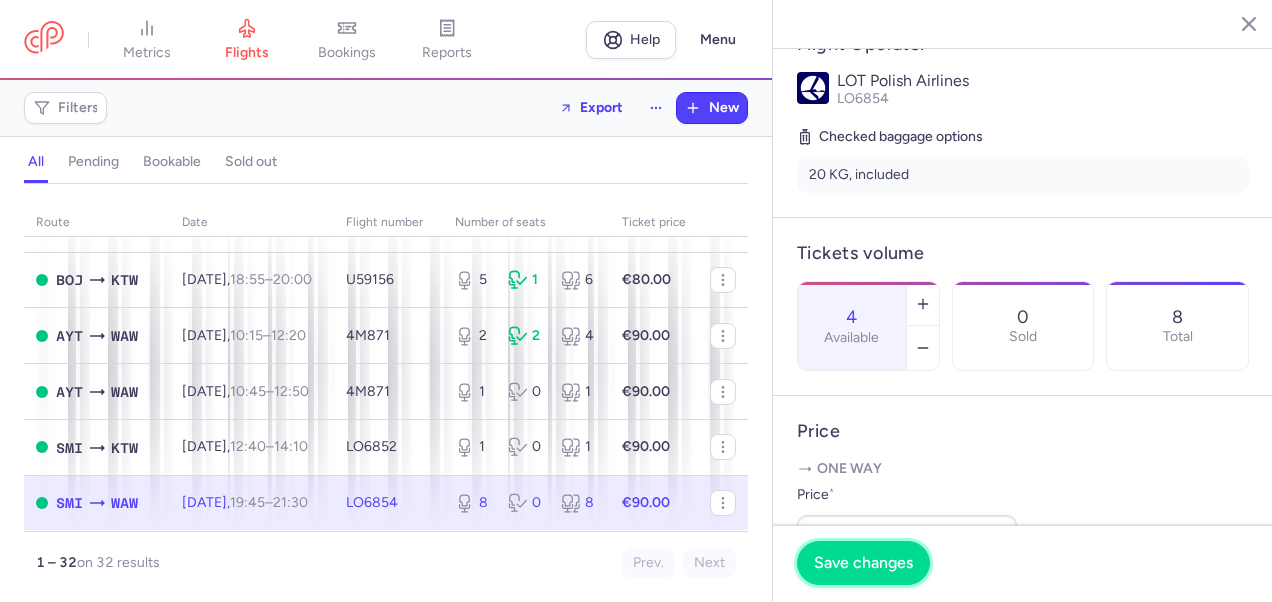 click on "Save changes" at bounding box center (863, 563) 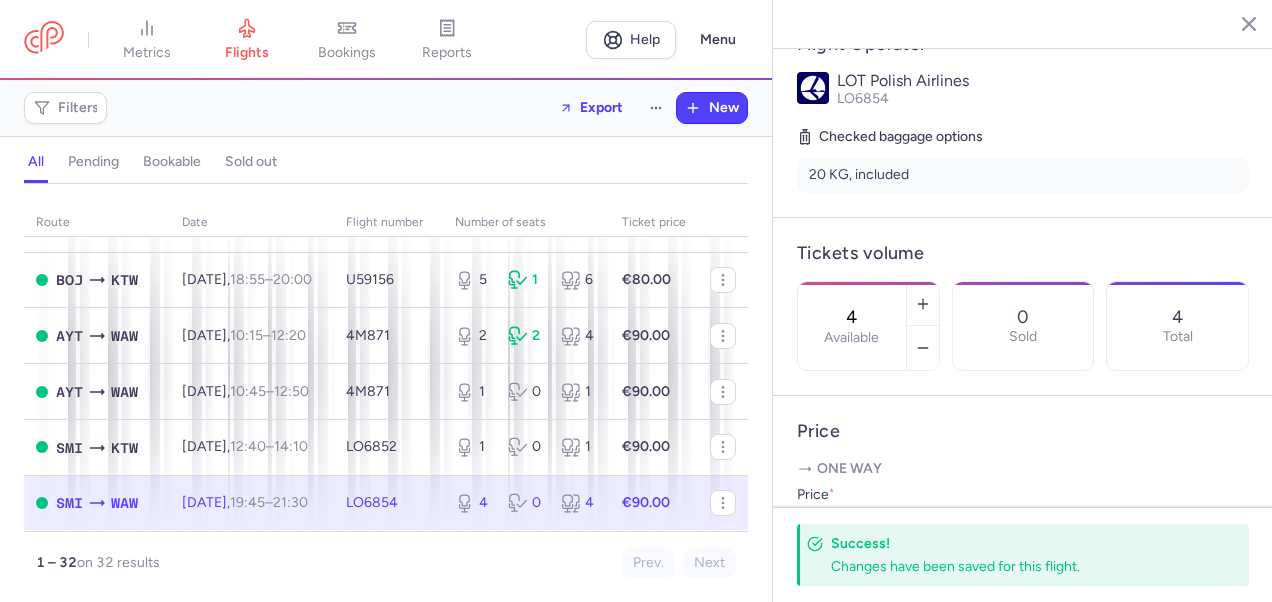click 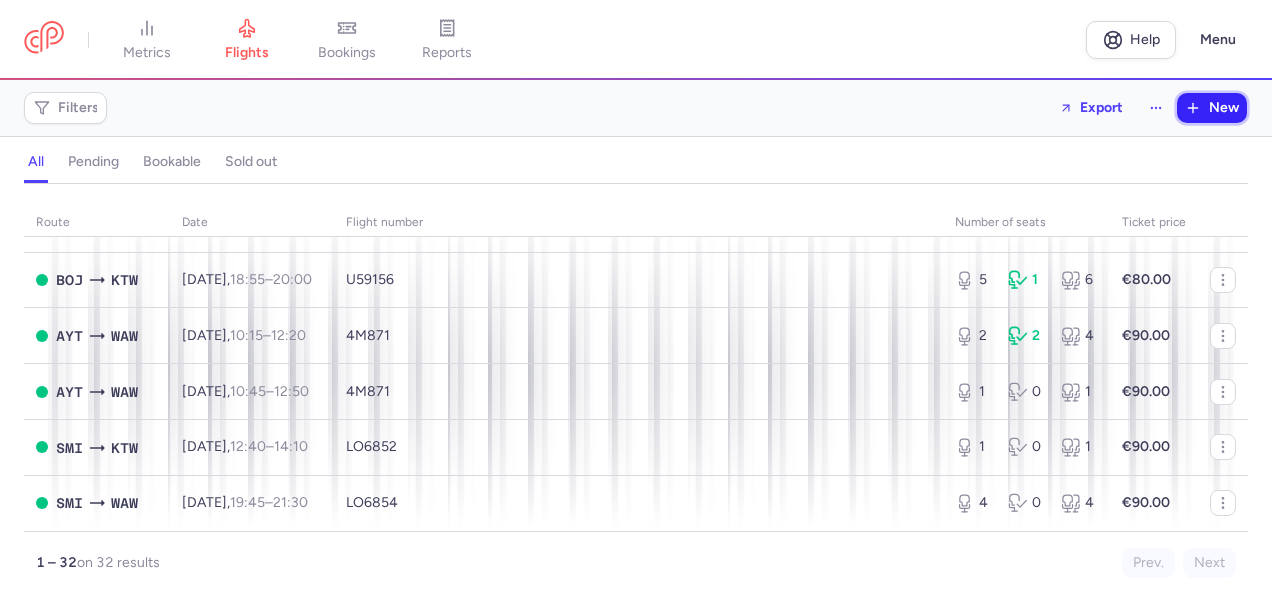 click on "New" at bounding box center (1224, 108) 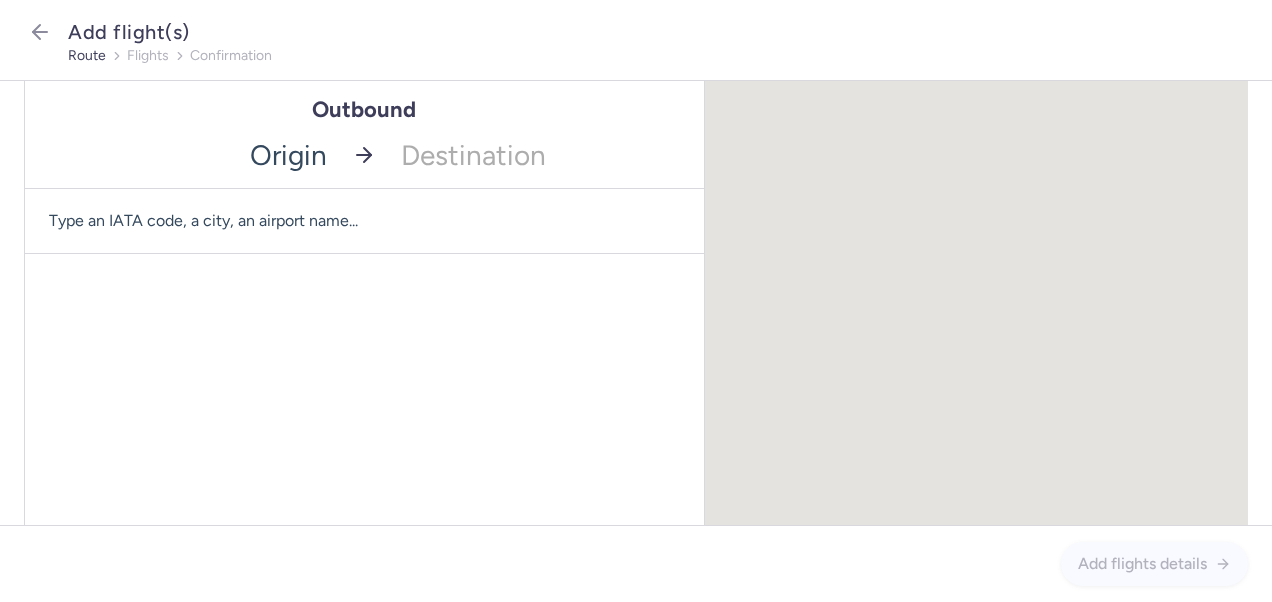 drag, startPoint x: 286, startPoint y: 143, endPoint x: 308, endPoint y: 168, distance: 33.30165 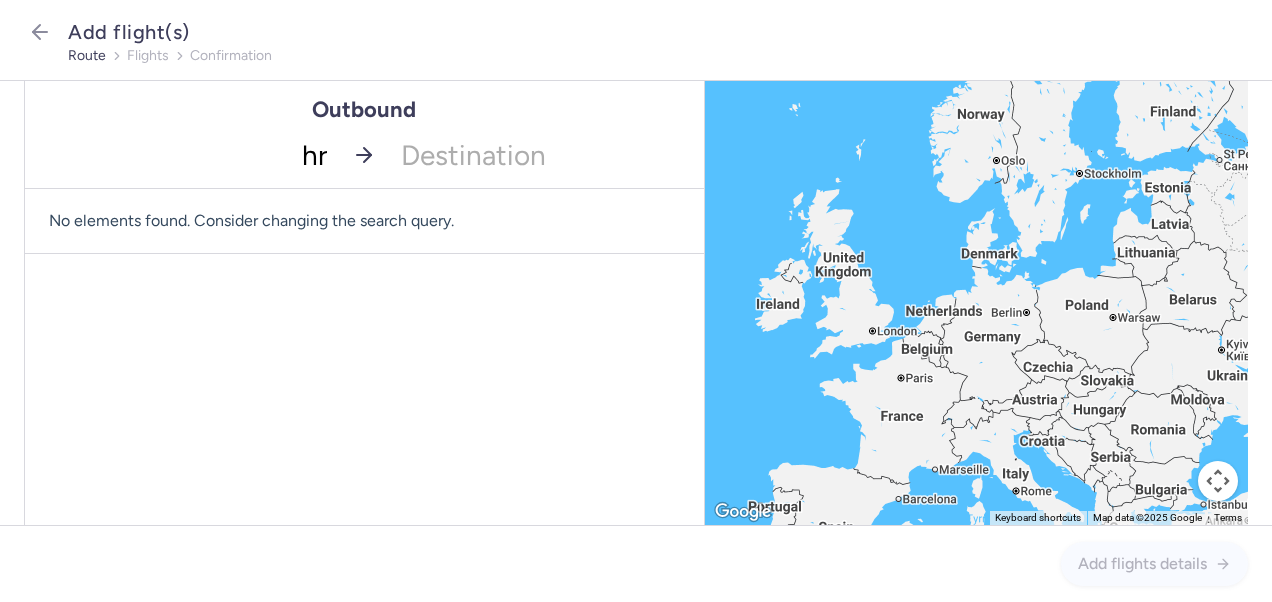 type on "hrg" 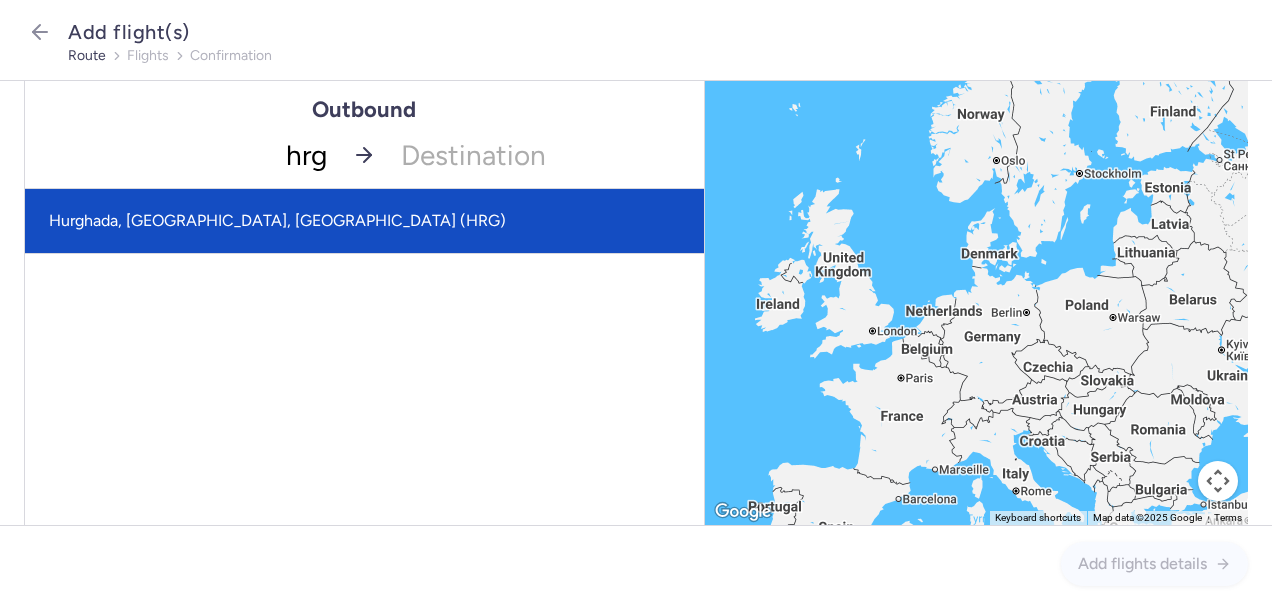 click on "Hurghada, Hurghada, Egypt (HRG)" at bounding box center (364, 221) 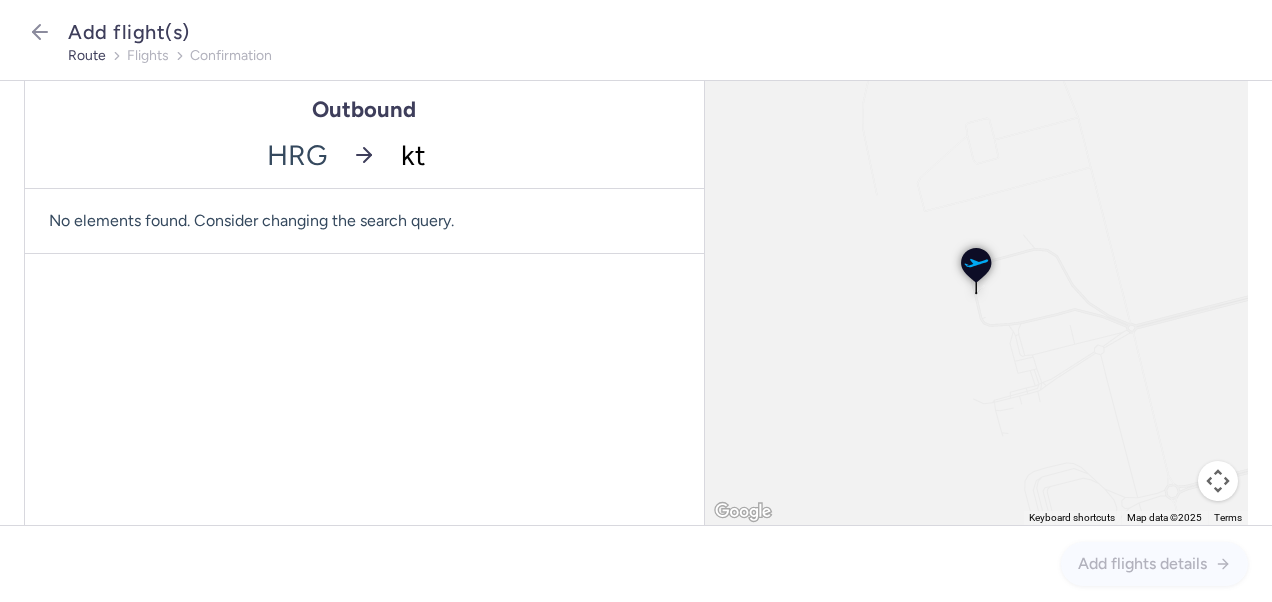 type on "ktw" 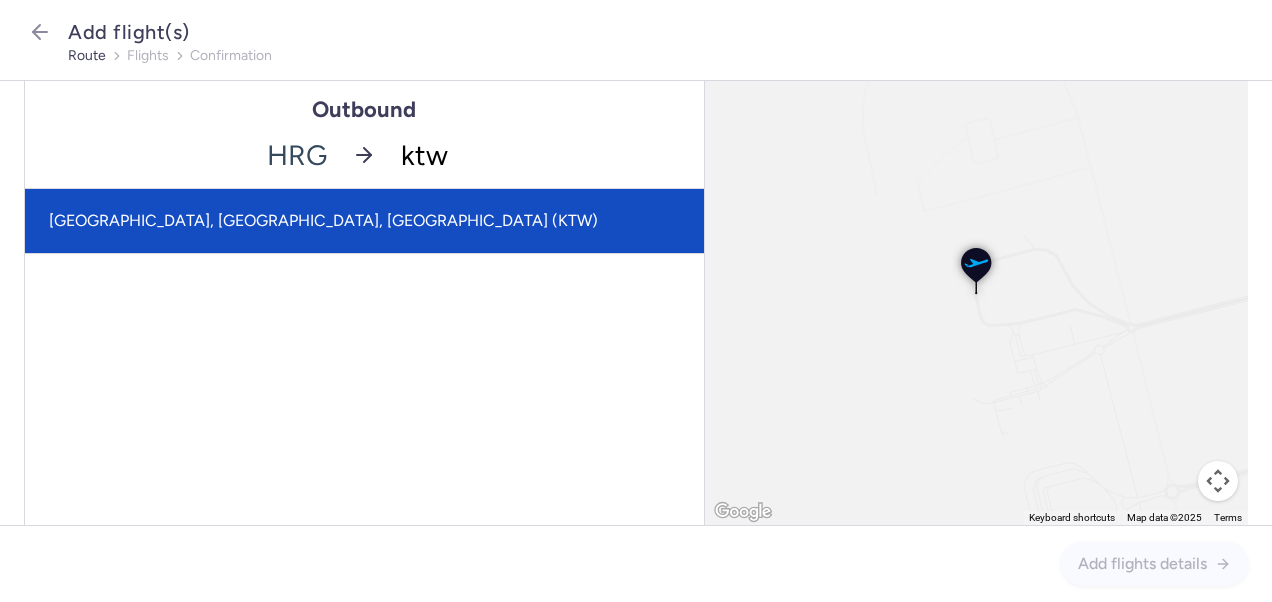 click on "Pyrzowice, Katowice, Poland (KTW)" 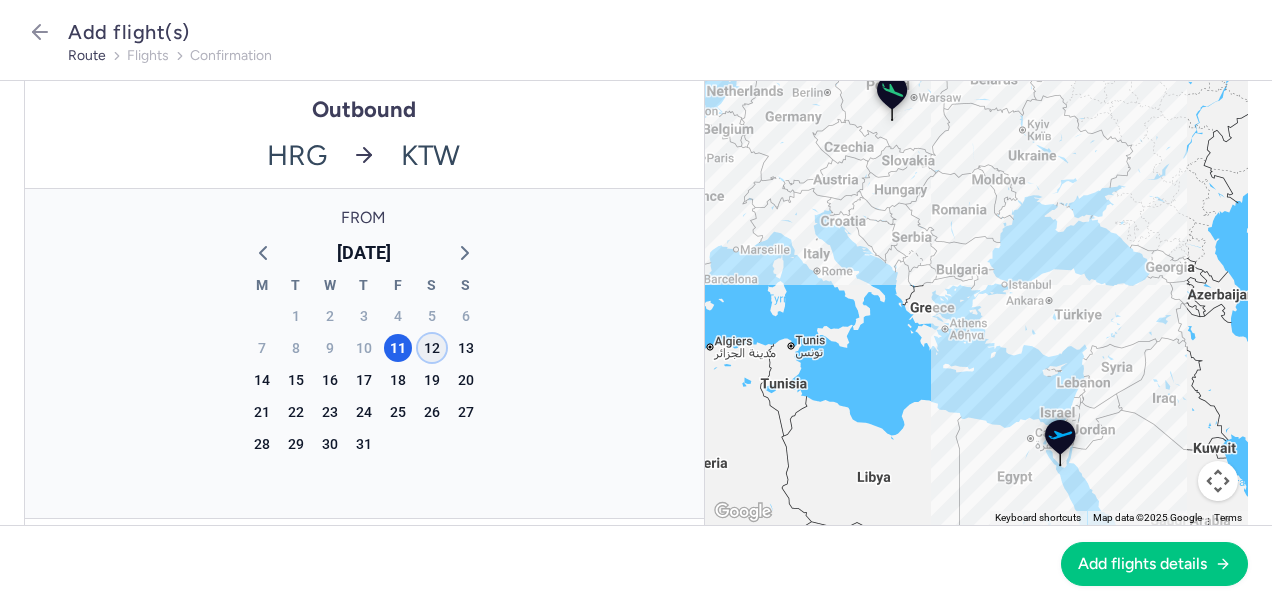 click on "12" 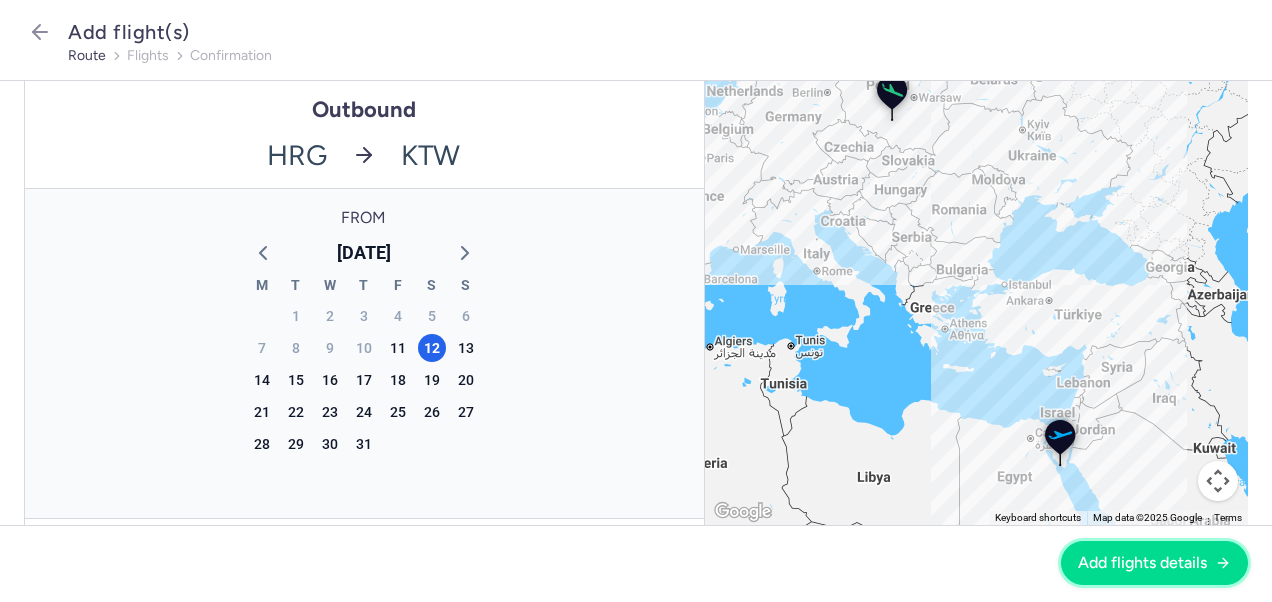 click on "Add flights details" at bounding box center (1142, 563) 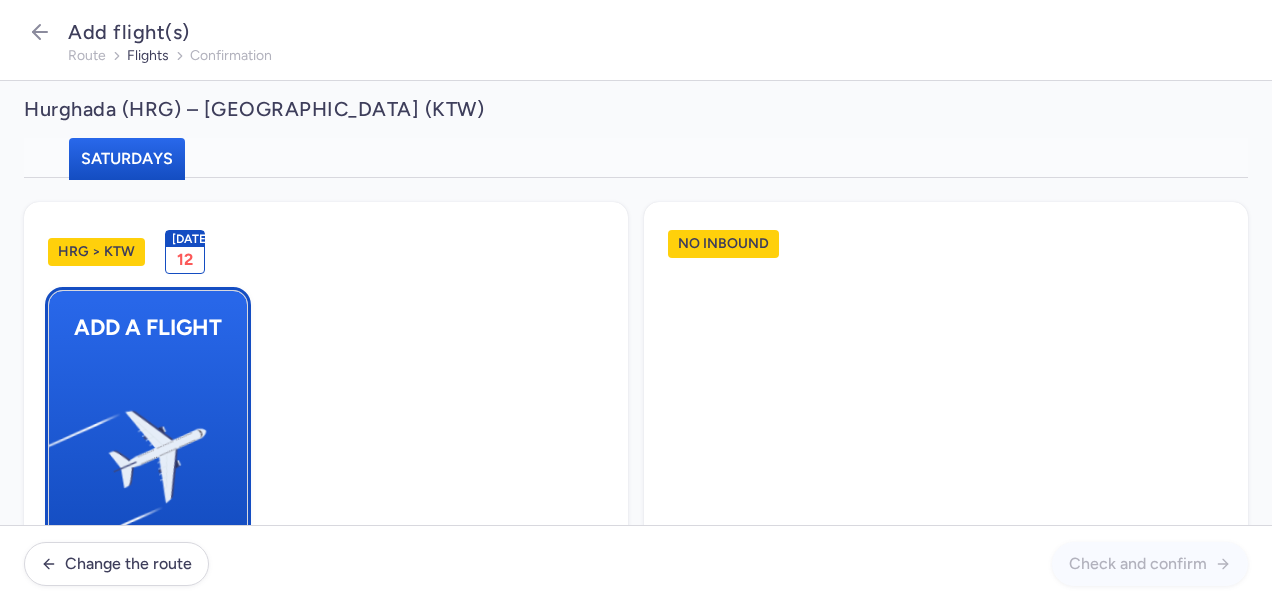 click at bounding box center [59, 448] 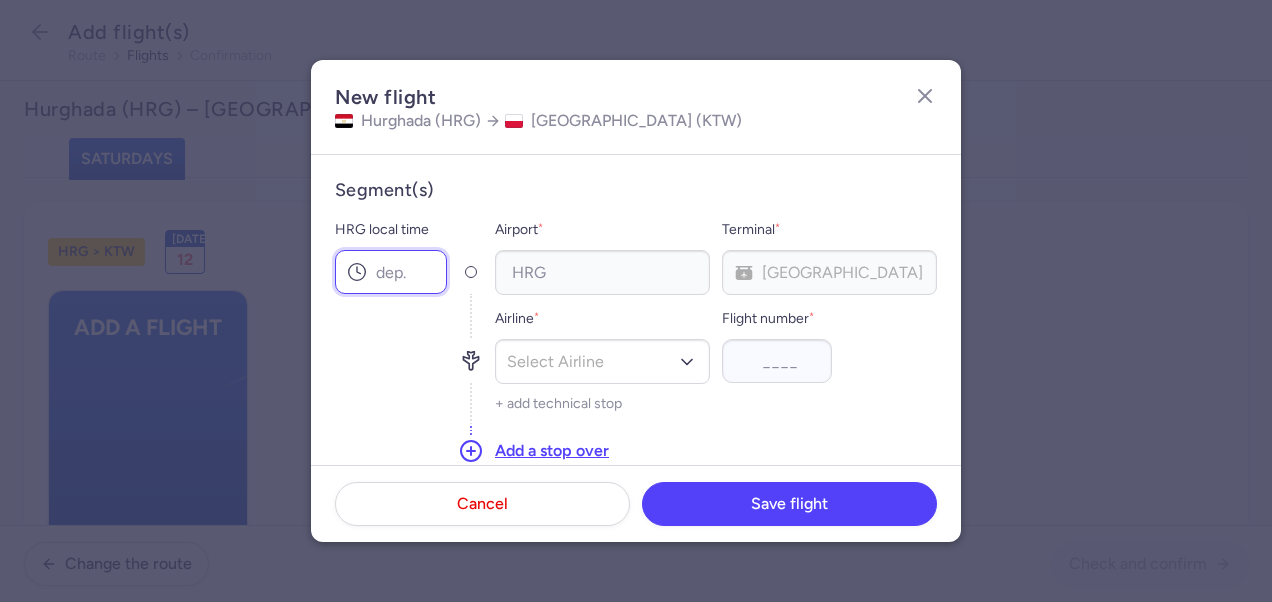 click on "HRG local time" at bounding box center (391, 272) 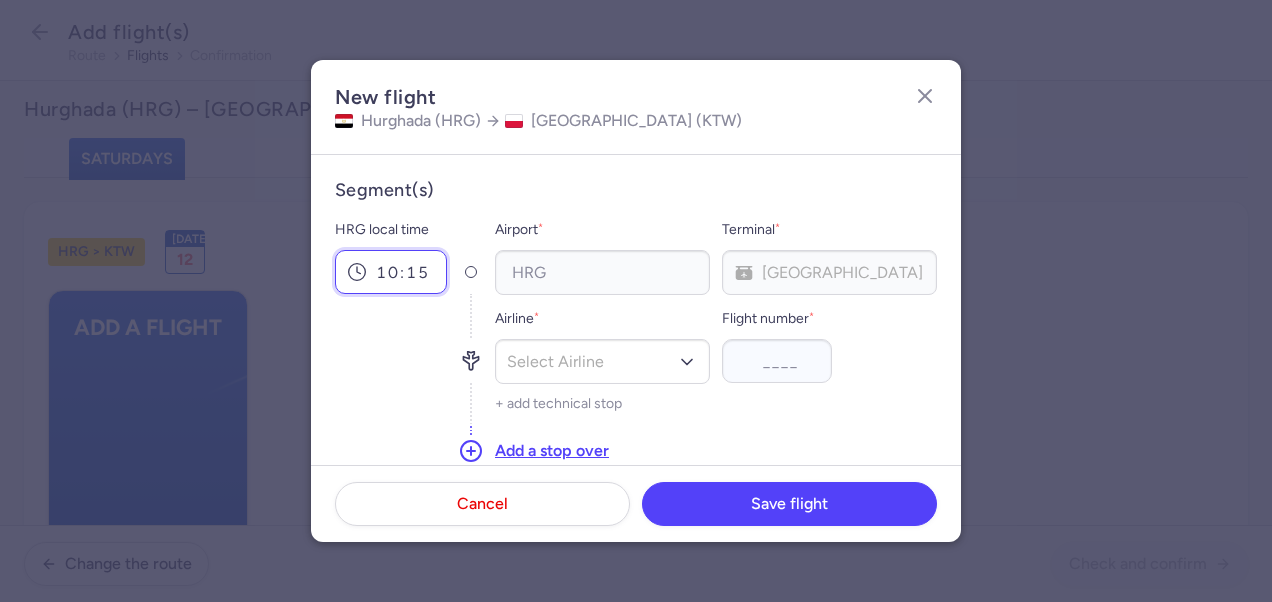 scroll, scrollTop: 200, scrollLeft: 0, axis: vertical 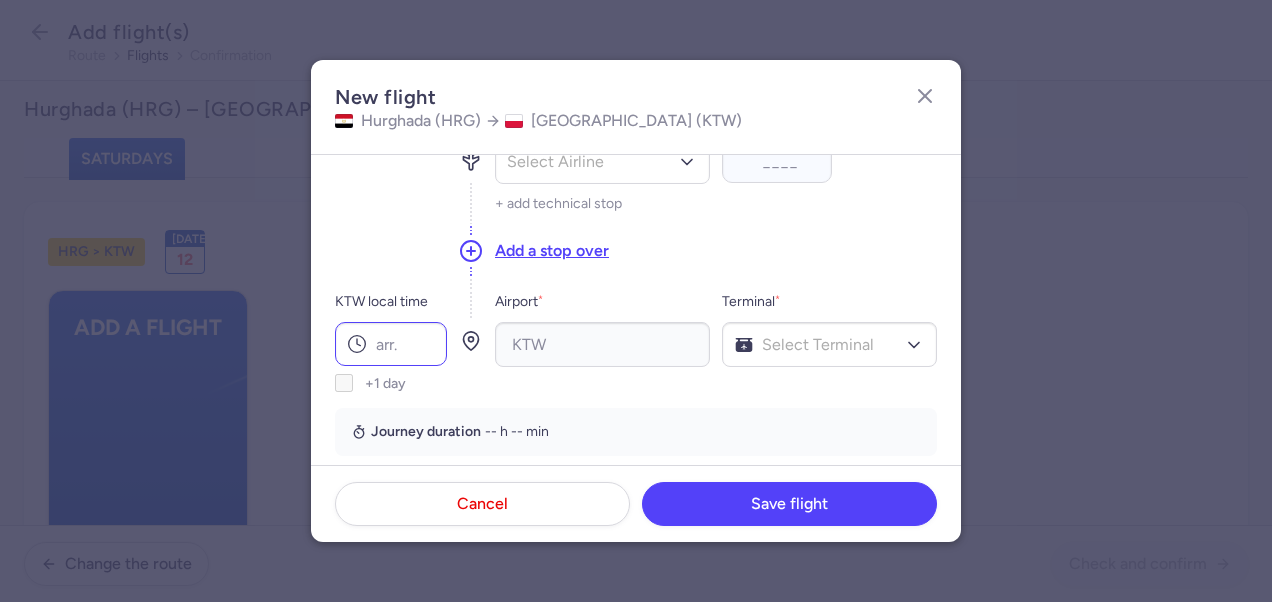 type on "10:15" 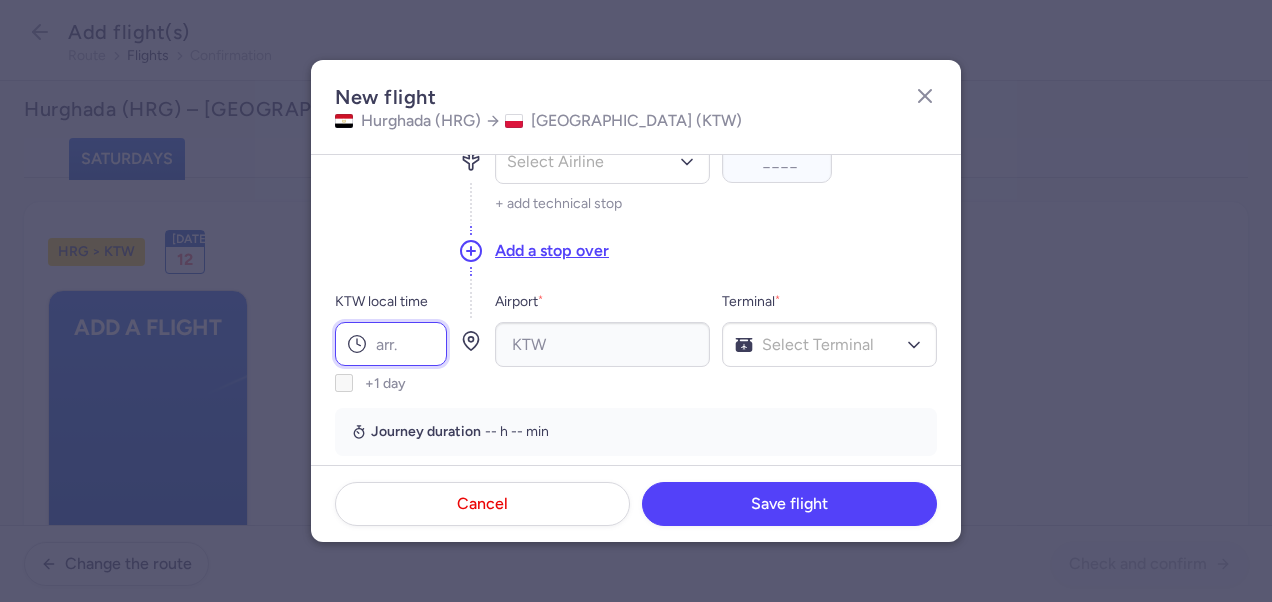 click on "KTW local time" at bounding box center (391, 344) 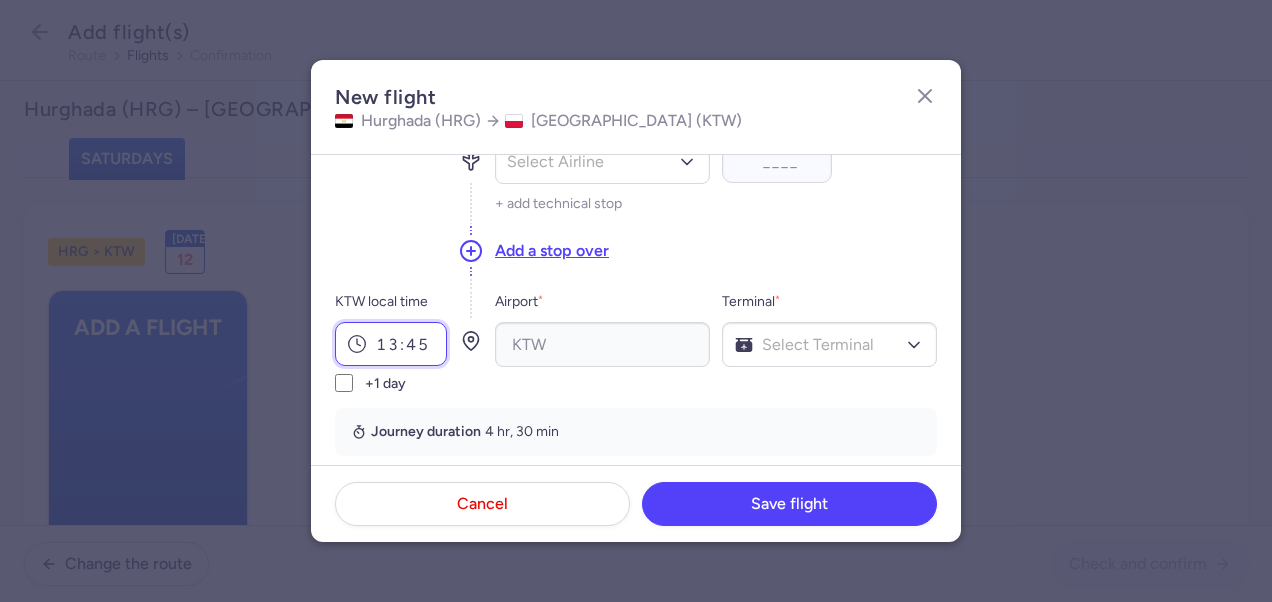 scroll, scrollTop: 100, scrollLeft: 0, axis: vertical 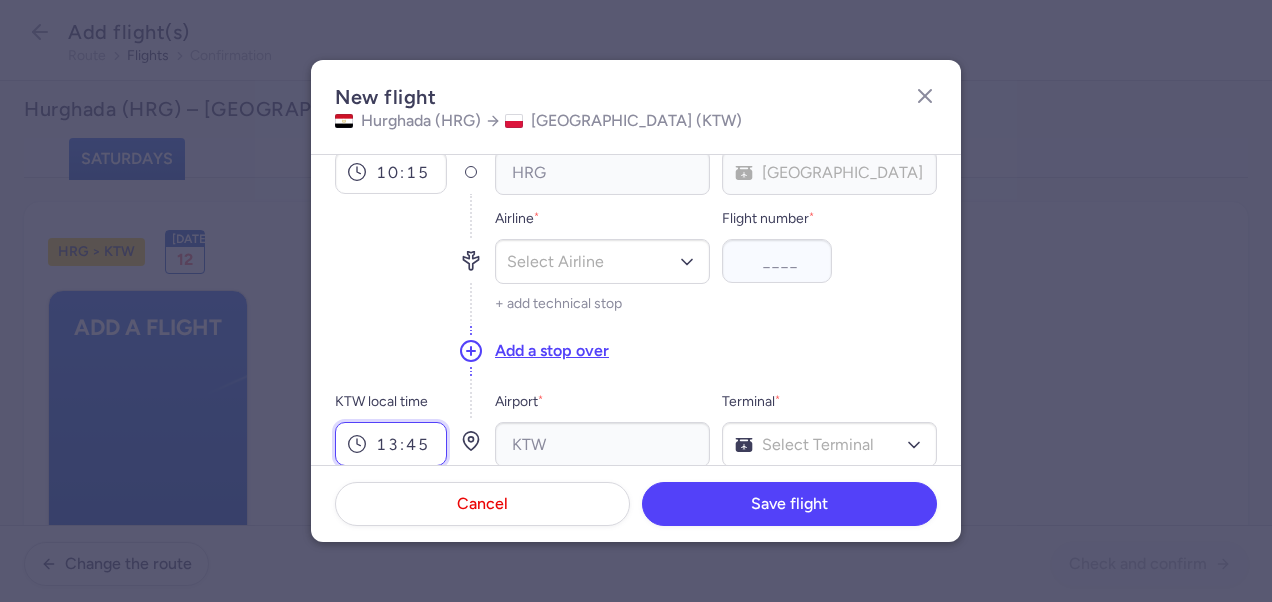 type on "13:45" 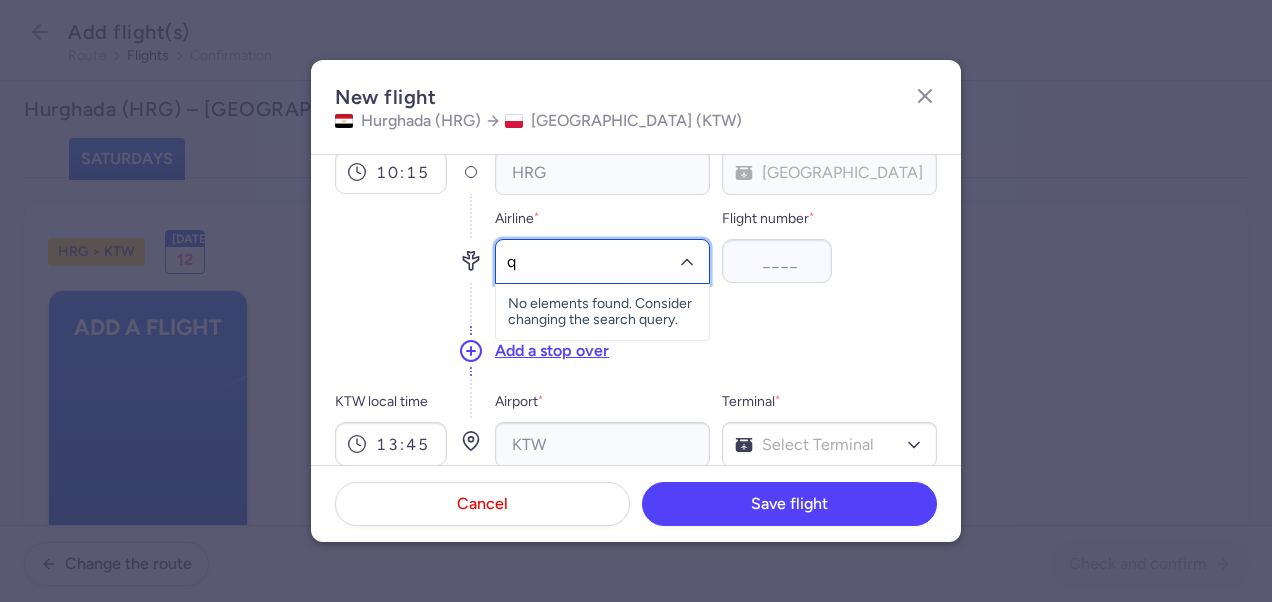 type on "qu" 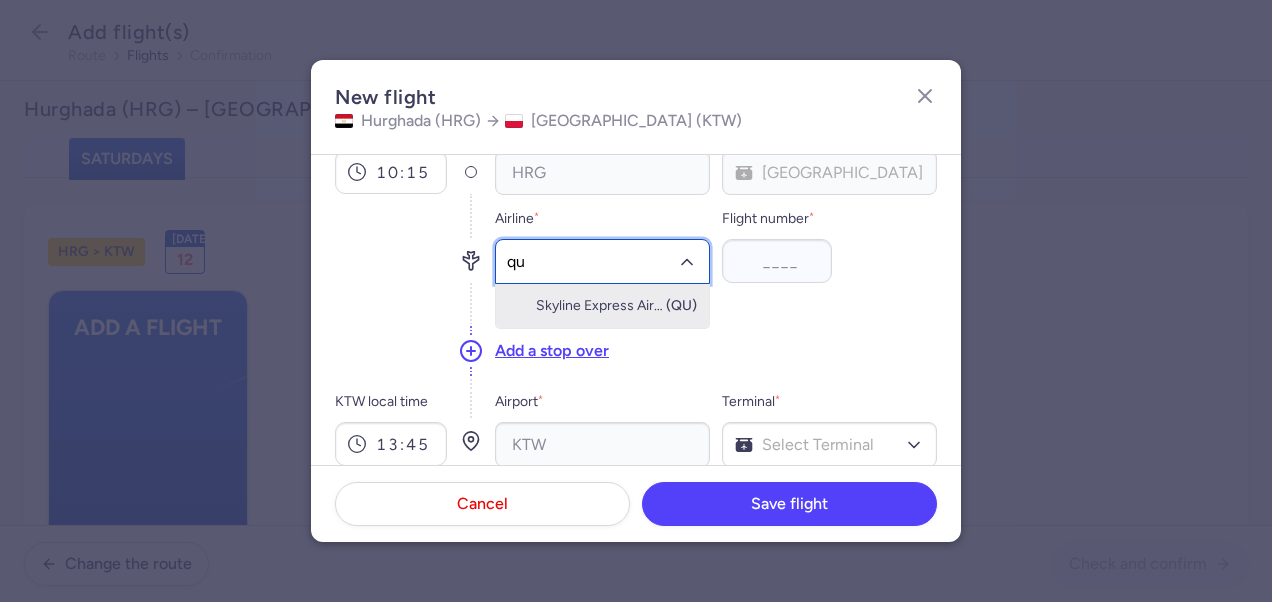 click on "Skyline Express Airlines" at bounding box center [600, 306] 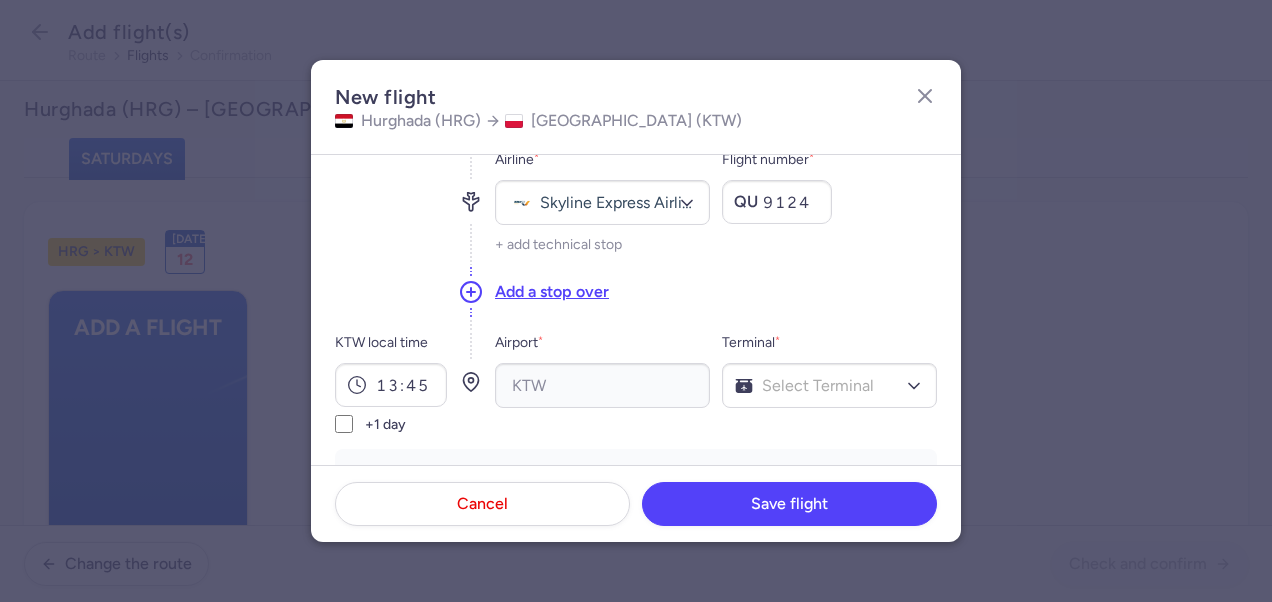 scroll, scrollTop: 200, scrollLeft: 0, axis: vertical 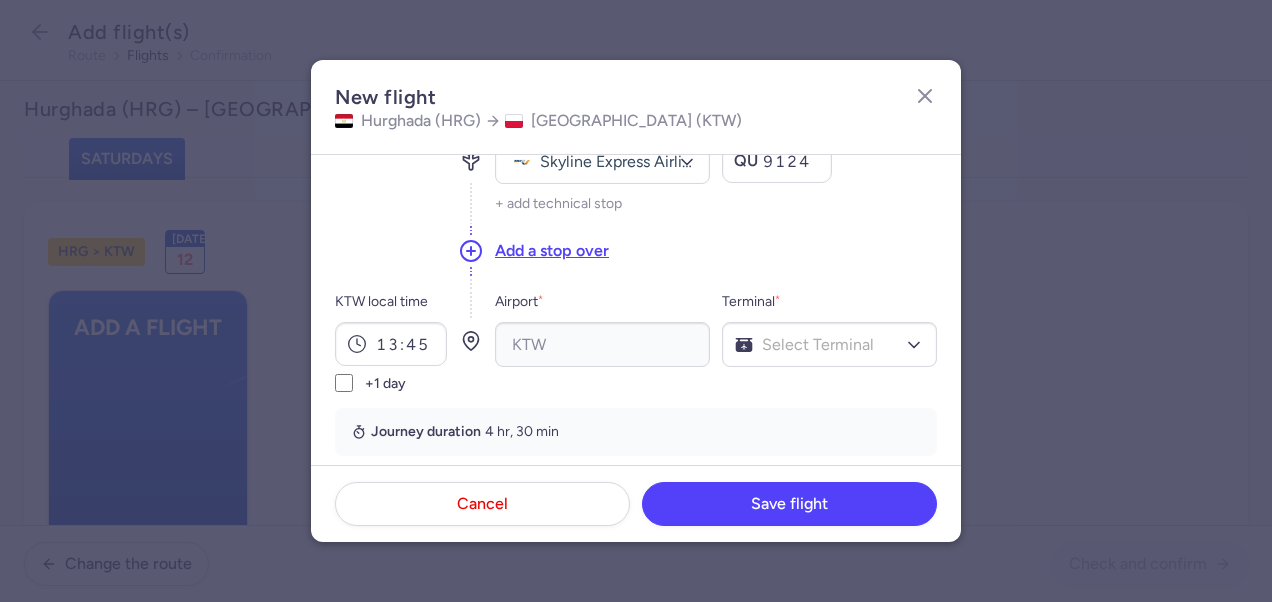 type on "9124" 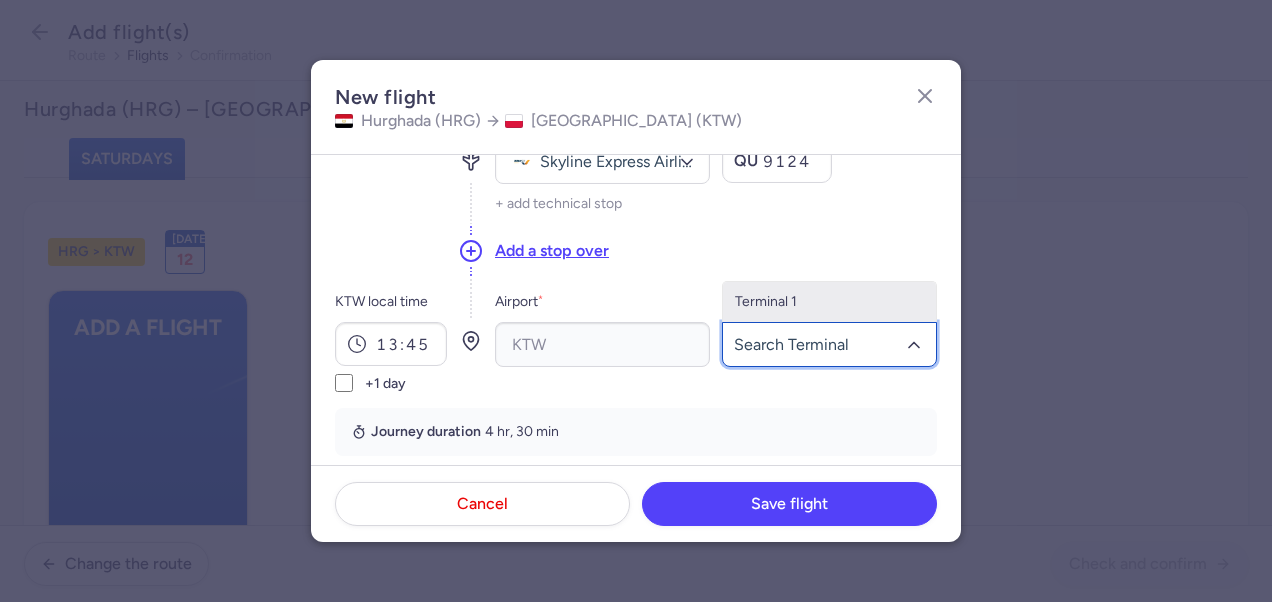 click on "Terminal 1" at bounding box center (829, 302) 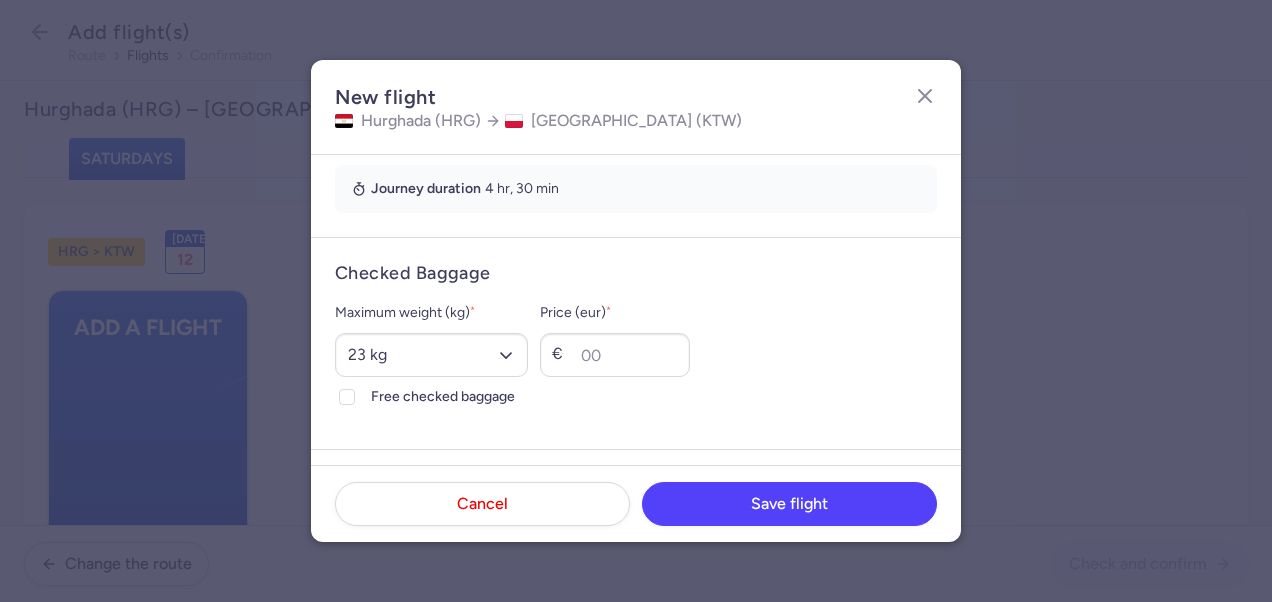 scroll, scrollTop: 500, scrollLeft: 0, axis: vertical 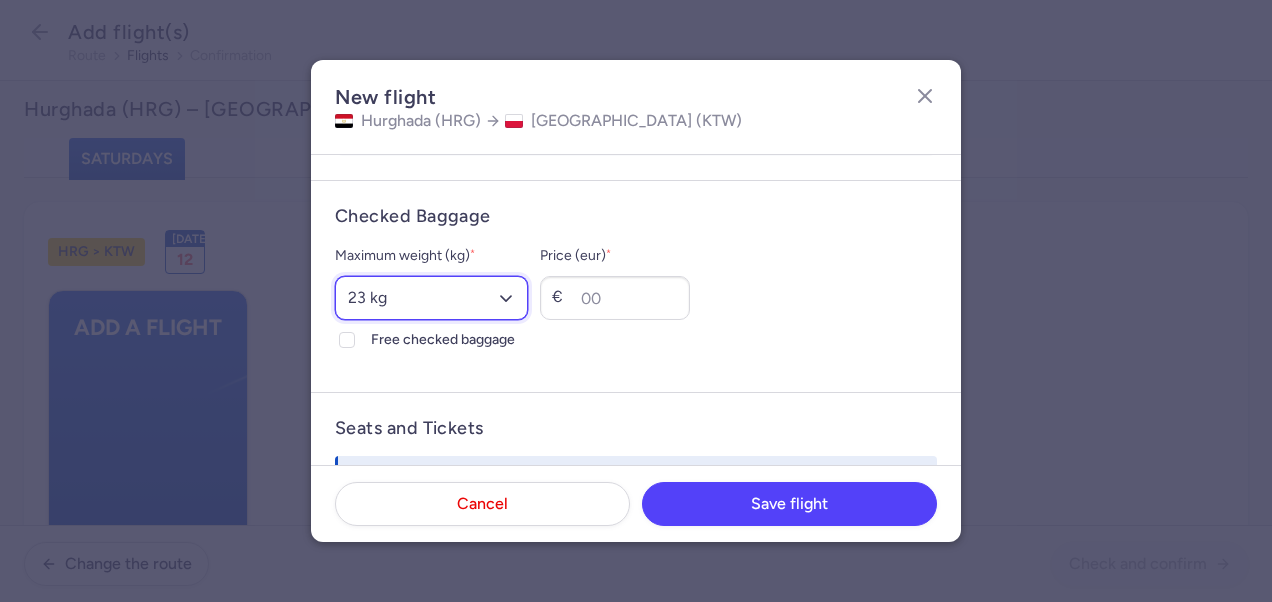 click on "Select an option 15 kg 16 kg 17 kg 18 kg 19 kg 20 kg 21 kg 22 kg 23 kg 24 kg 25 kg 26 kg 27 kg 28 kg 29 kg 30 kg 31 kg 32 kg 33 kg 34 kg 35 kg" at bounding box center (431, 298) 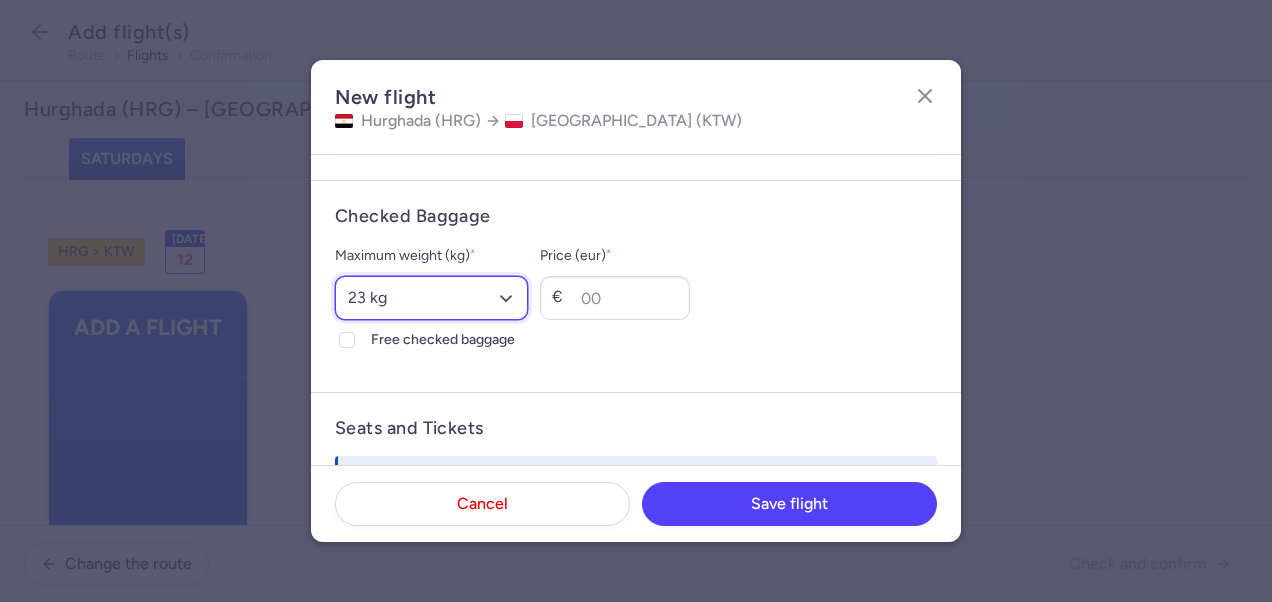 select on "20" 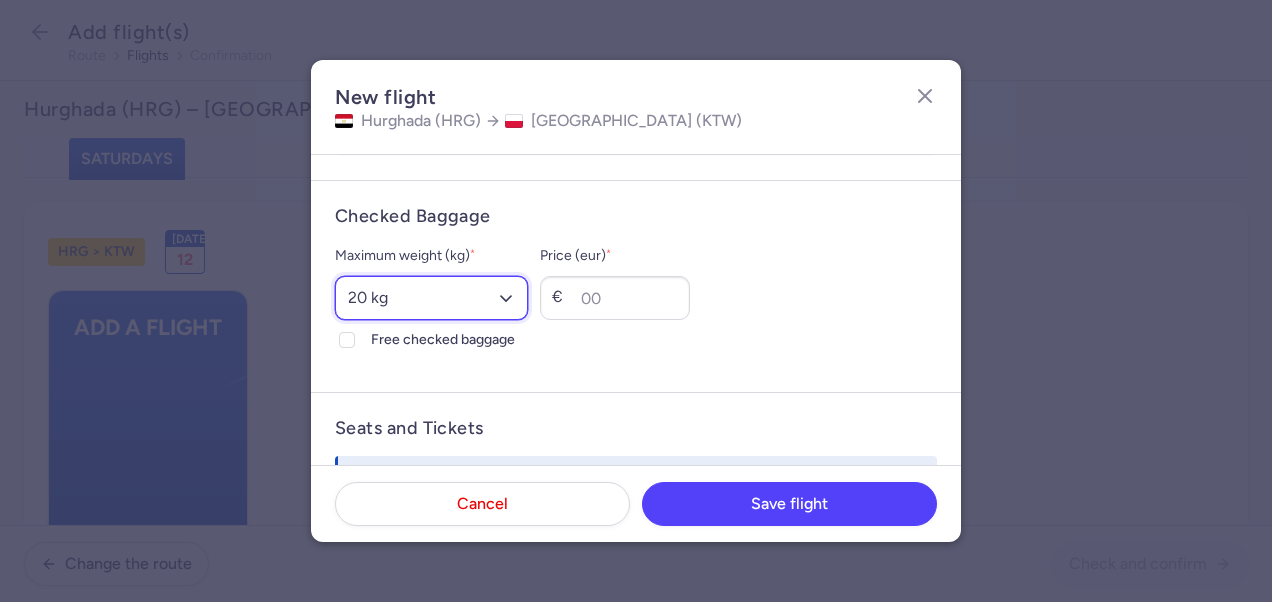 click on "Select an option 15 kg 16 kg 17 kg 18 kg 19 kg 20 kg 21 kg 22 kg 23 kg 24 kg 25 kg 26 kg 27 kg 28 kg 29 kg 30 kg 31 kg 32 kg 33 kg 34 kg 35 kg" at bounding box center (431, 298) 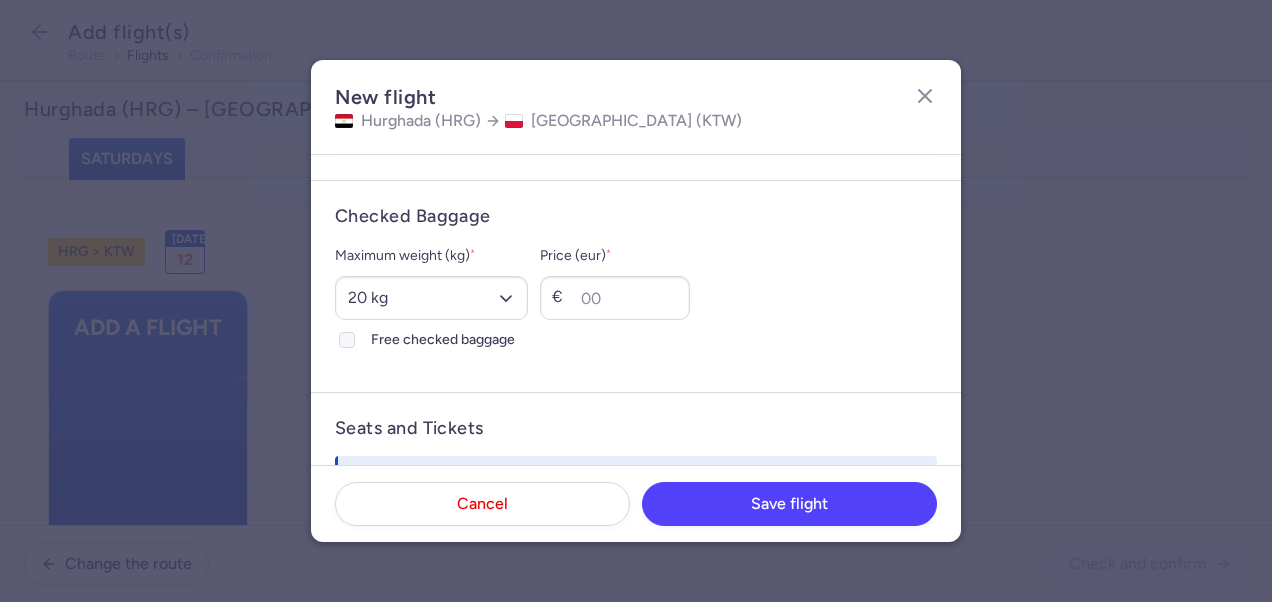 click on "Free checked baggage" 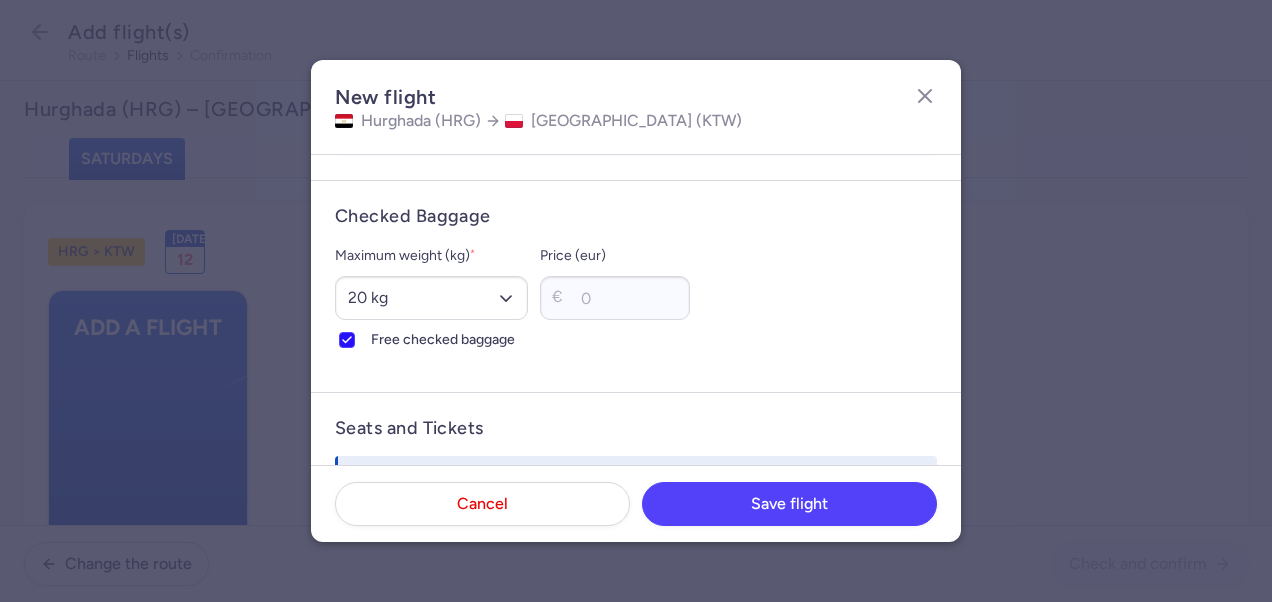scroll, scrollTop: 700, scrollLeft: 0, axis: vertical 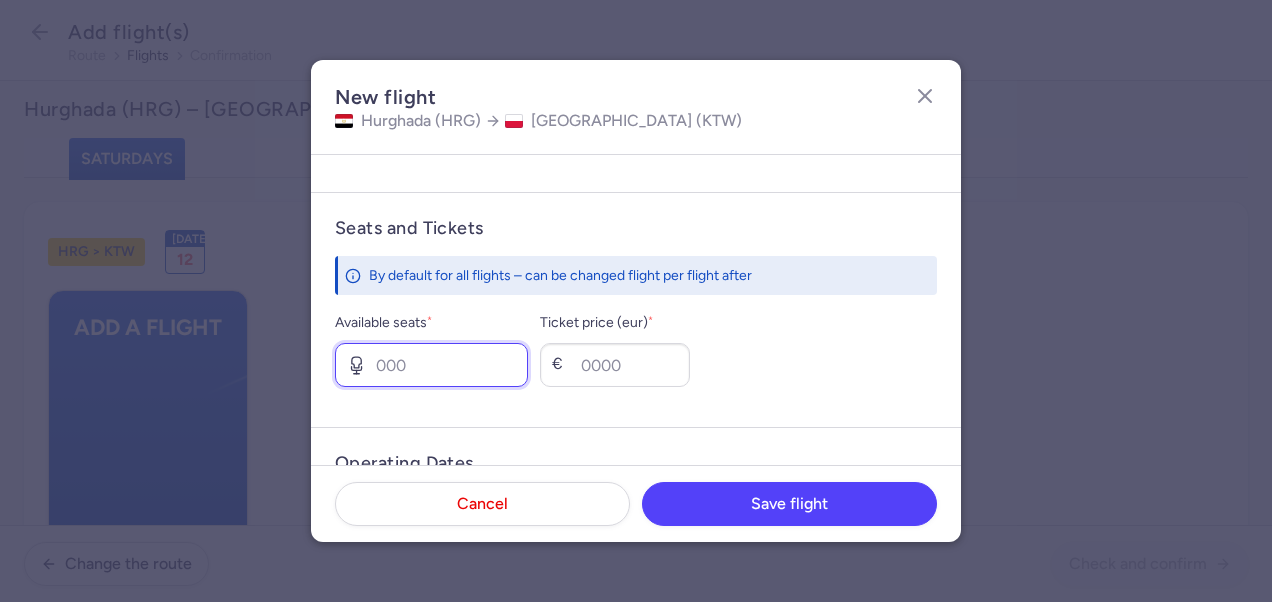 click on "Available seats  *" at bounding box center [431, 365] 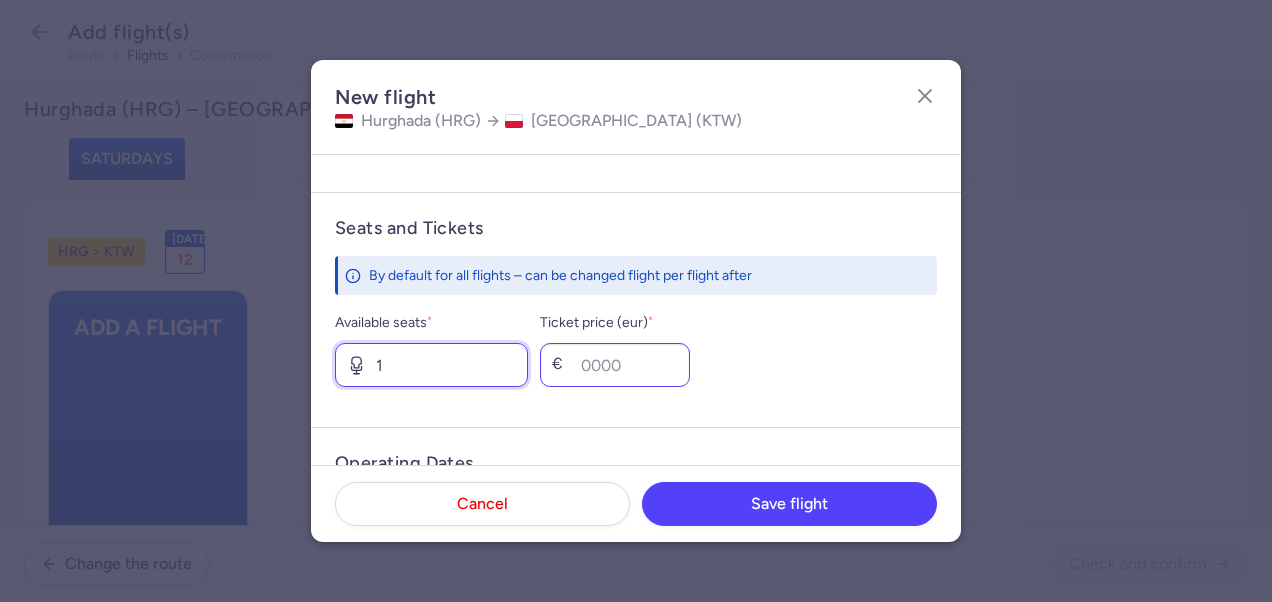 type on "1" 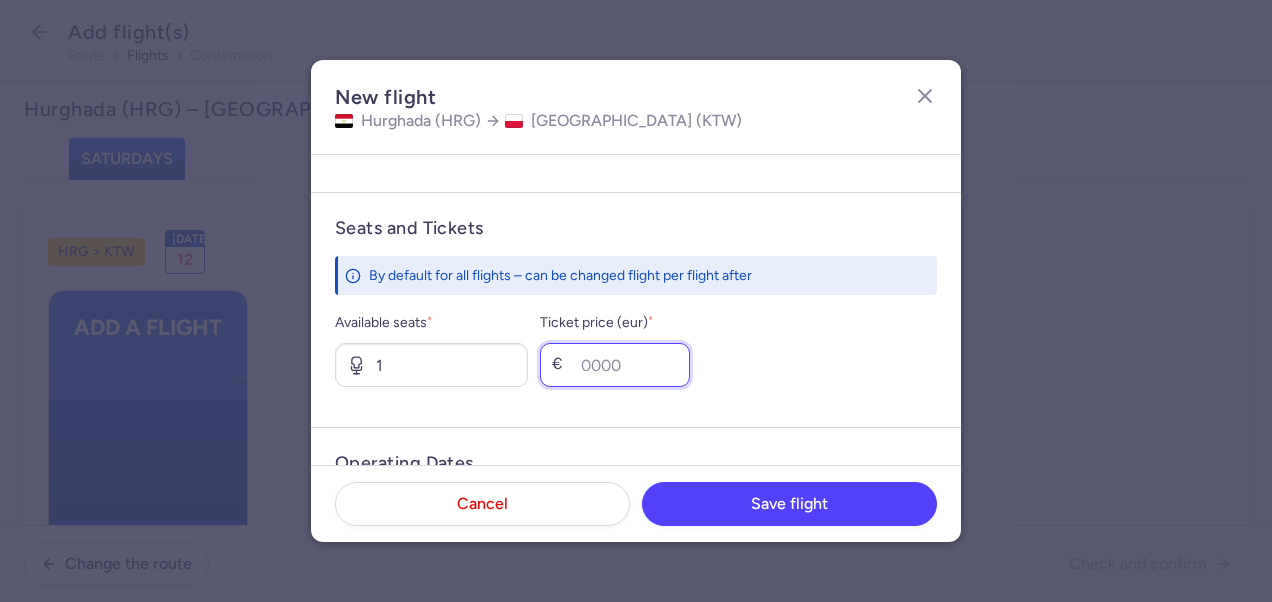 click on "Ticket price (eur)  *" at bounding box center (615, 365) 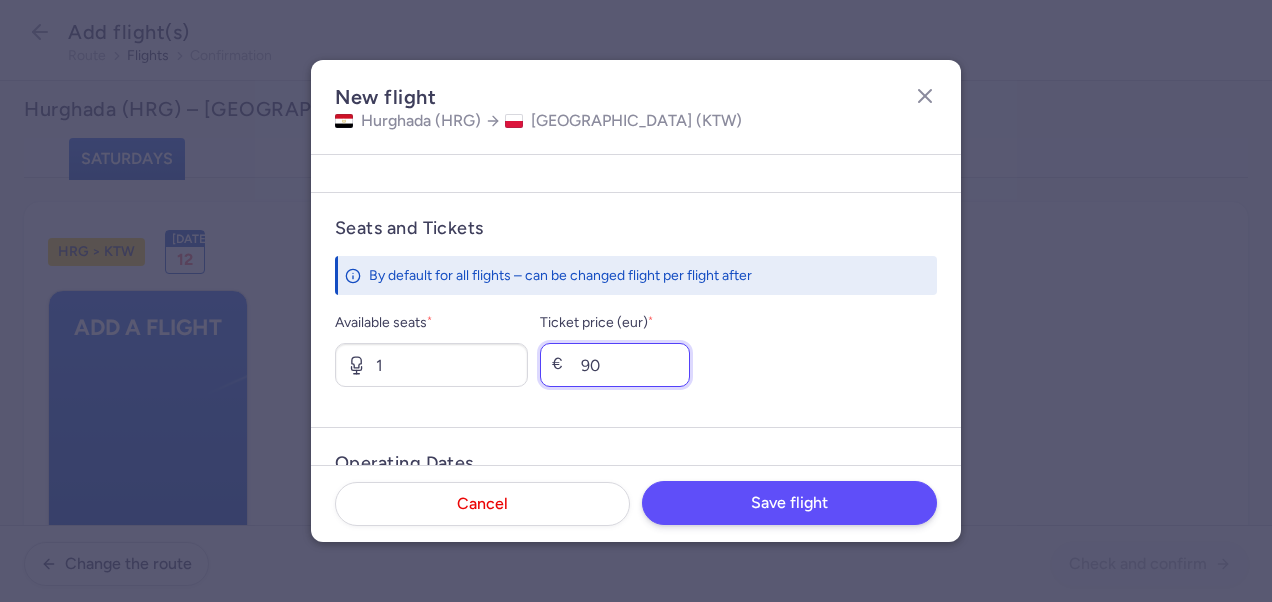 type on "90" 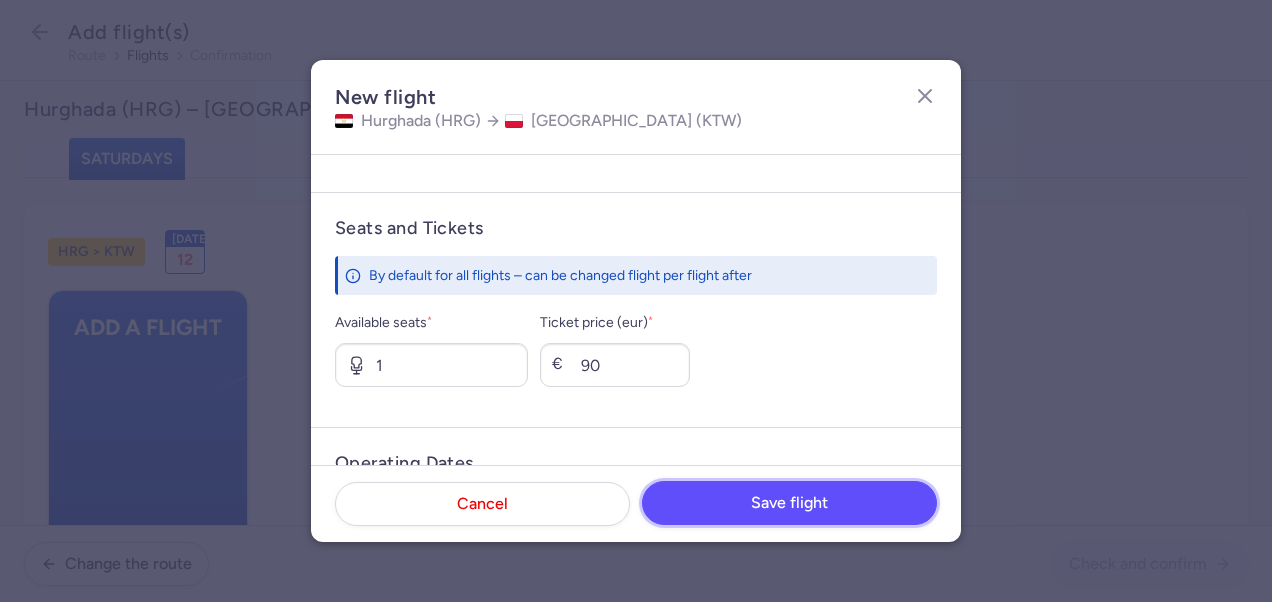 click on "Save flight" at bounding box center [789, 503] 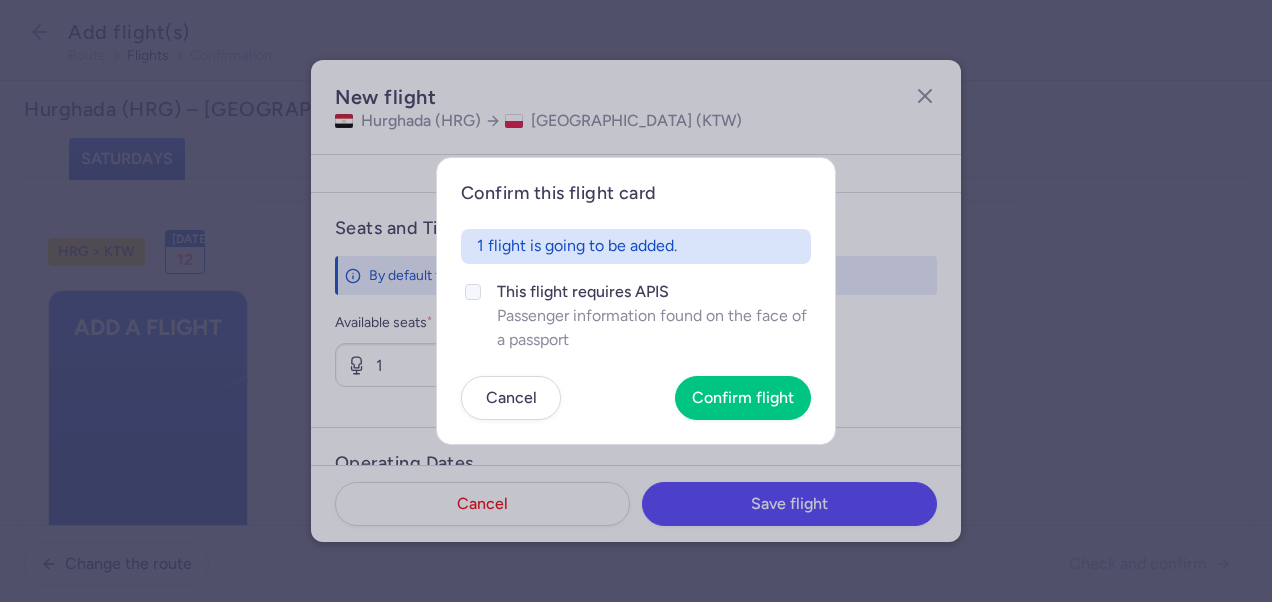 click on "This flight requires APIS" 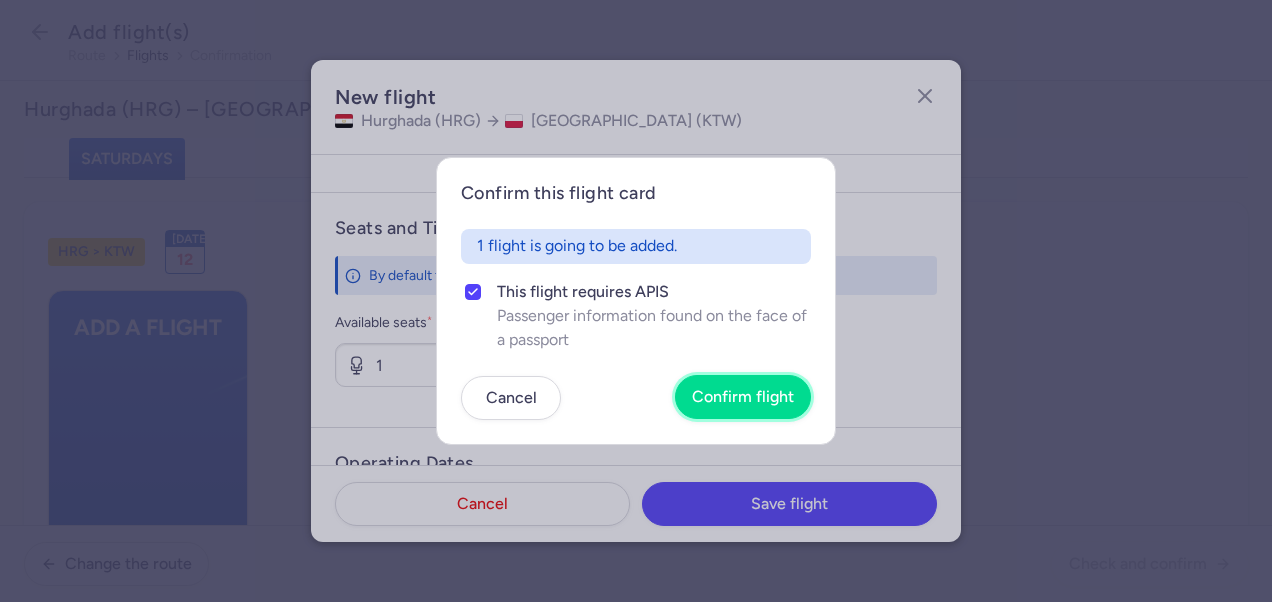 click on "Confirm flight" at bounding box center [743, 397] 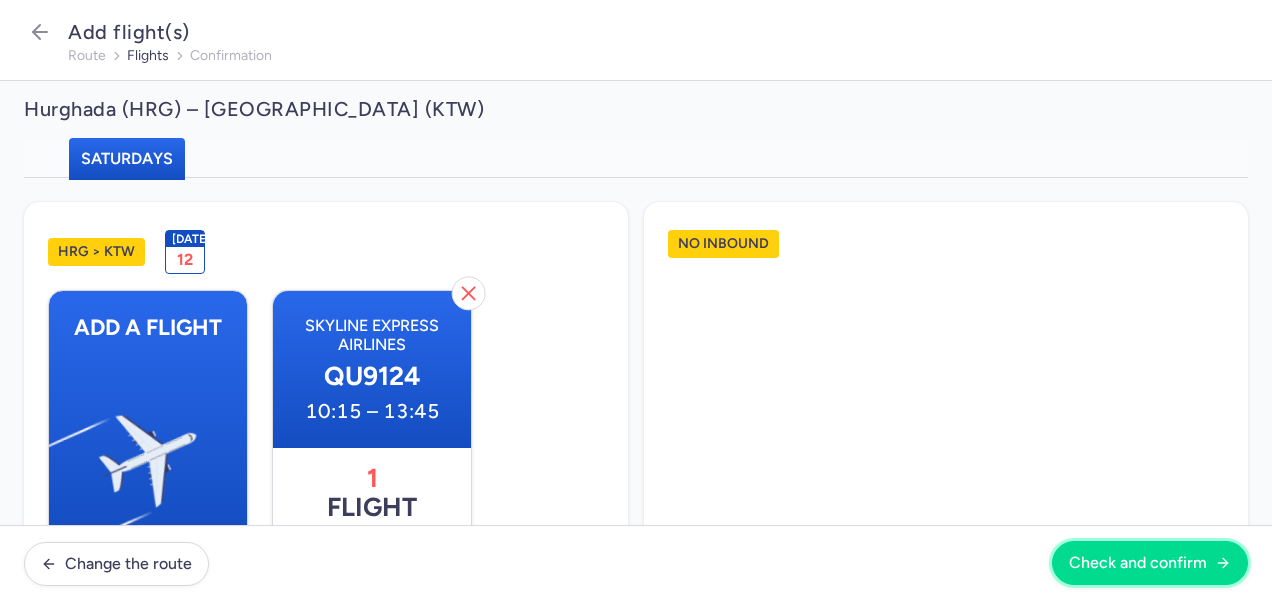 click on "Check and confirm" at bounding box center [1138, 563] 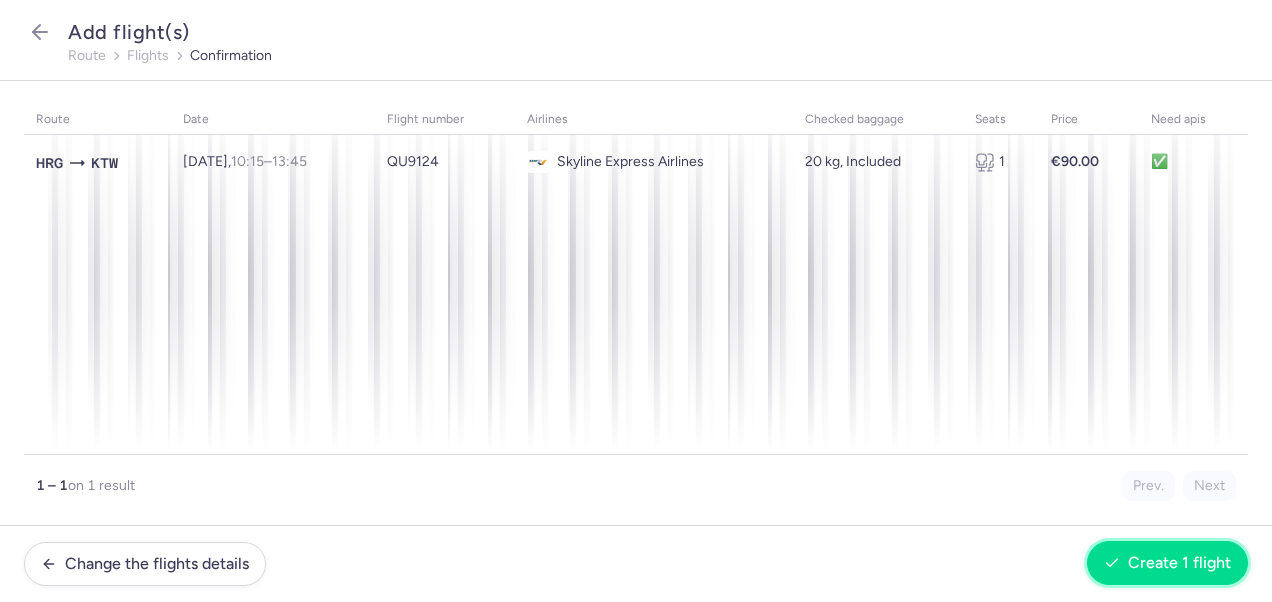 click on "Create 1 flight" at bounding box center [1179, 563] 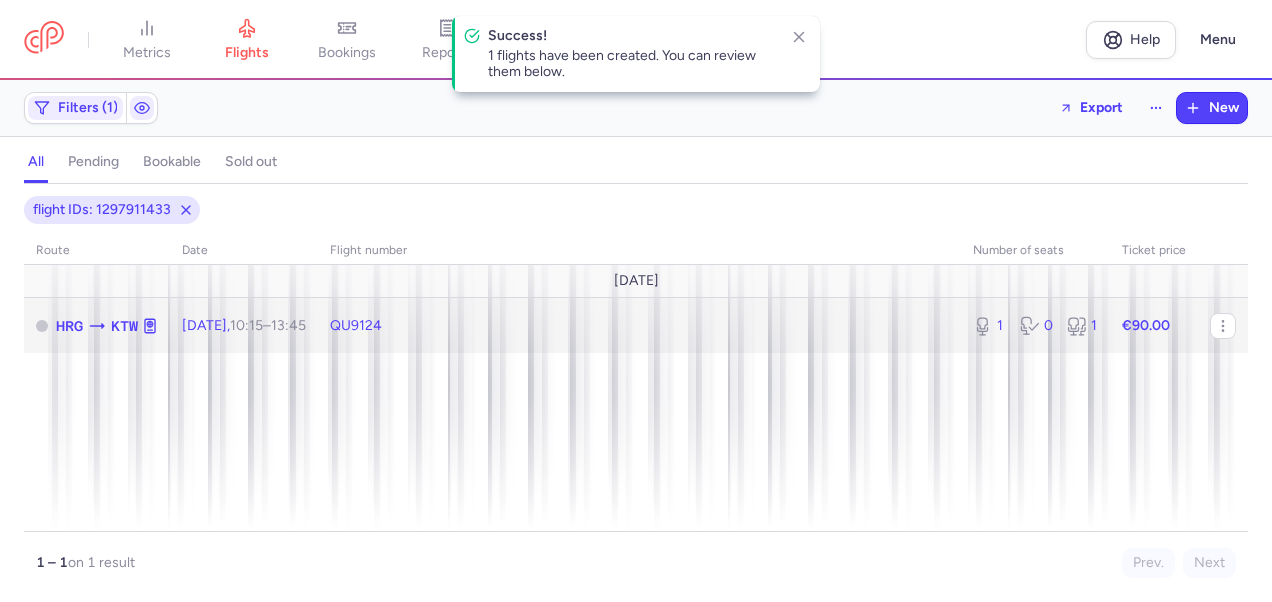 click on "€90.00" 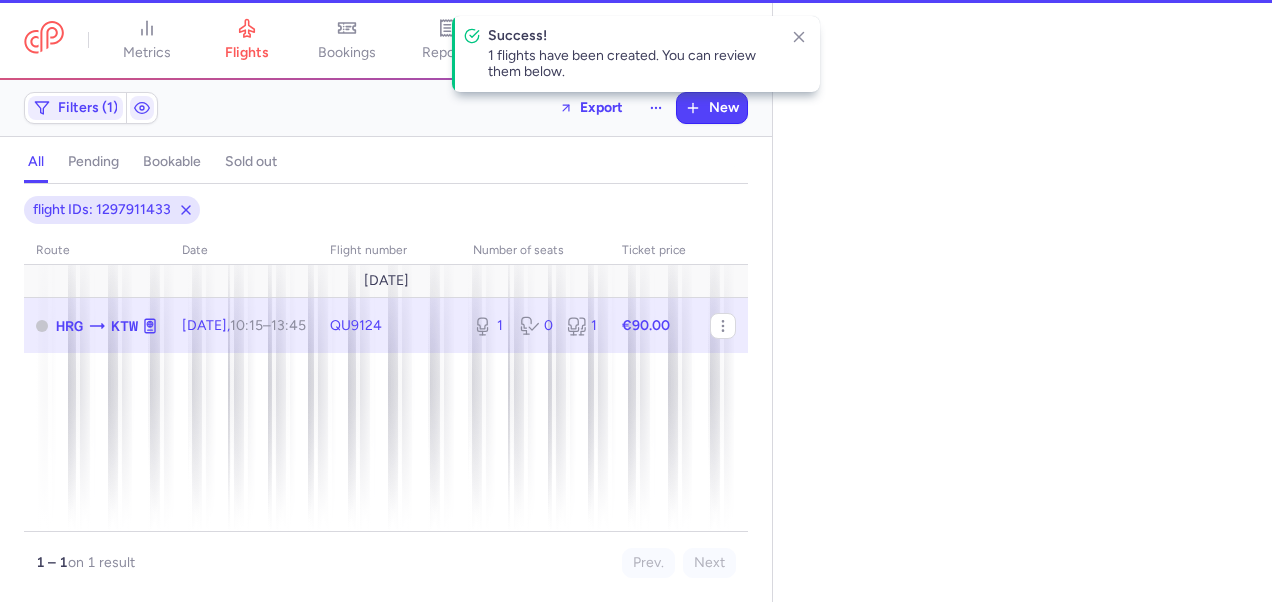 select on "days" 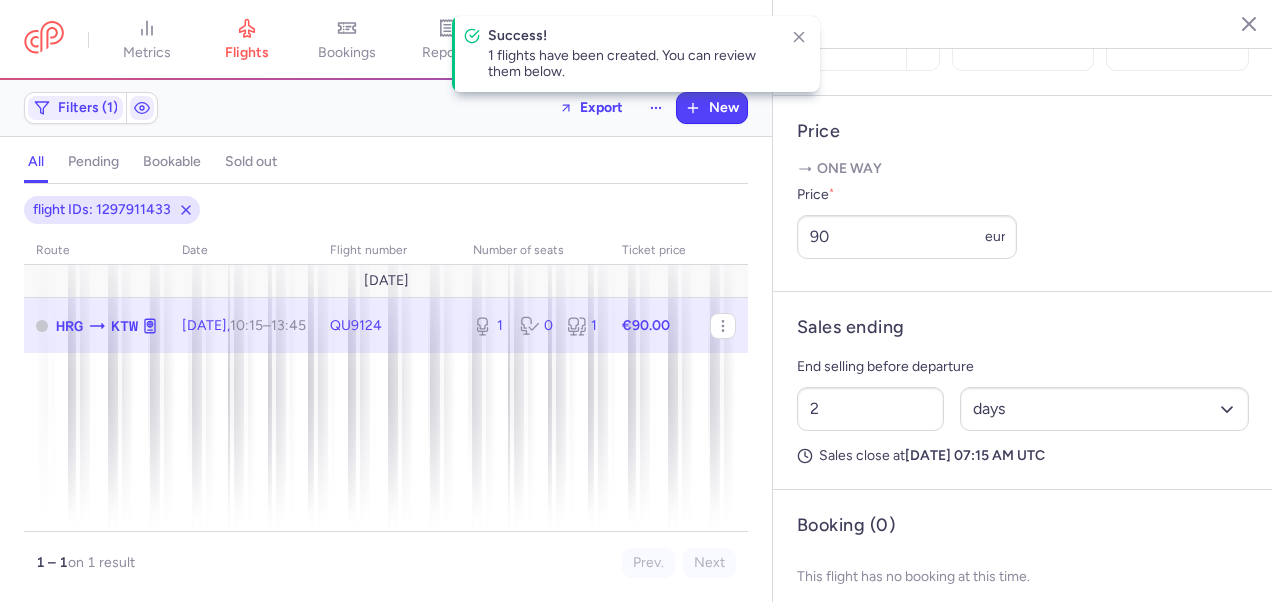 scroll, scrollTop: 775, scrollLeft: 0, axis: vertical 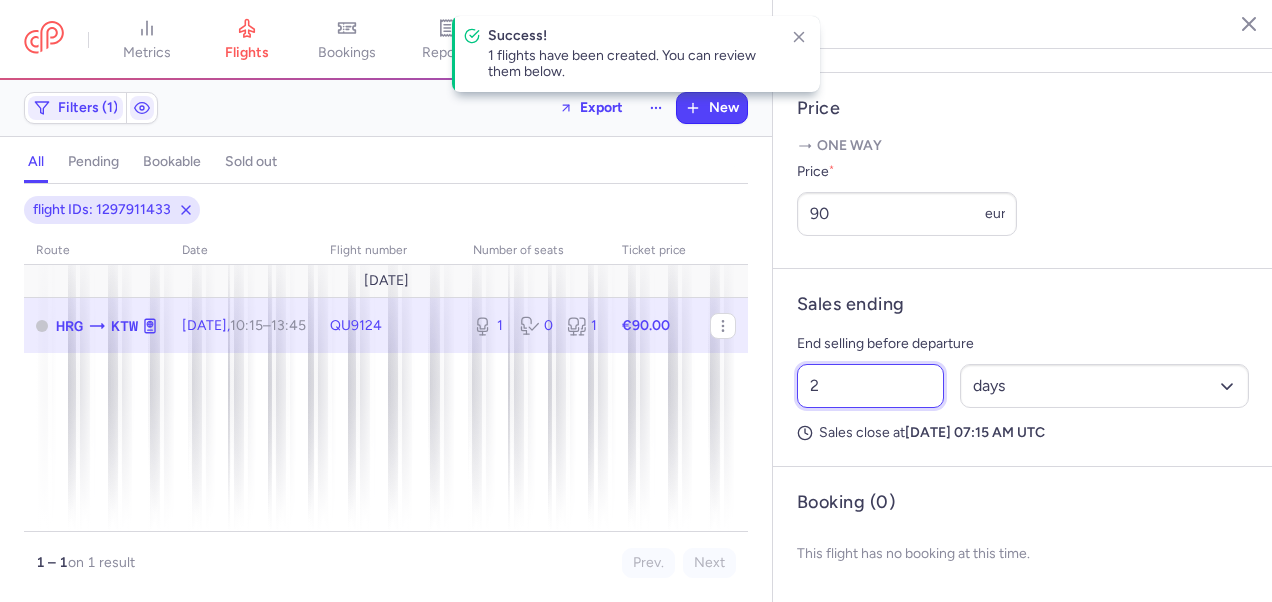 click on "2" at bounding box center [870, 386] 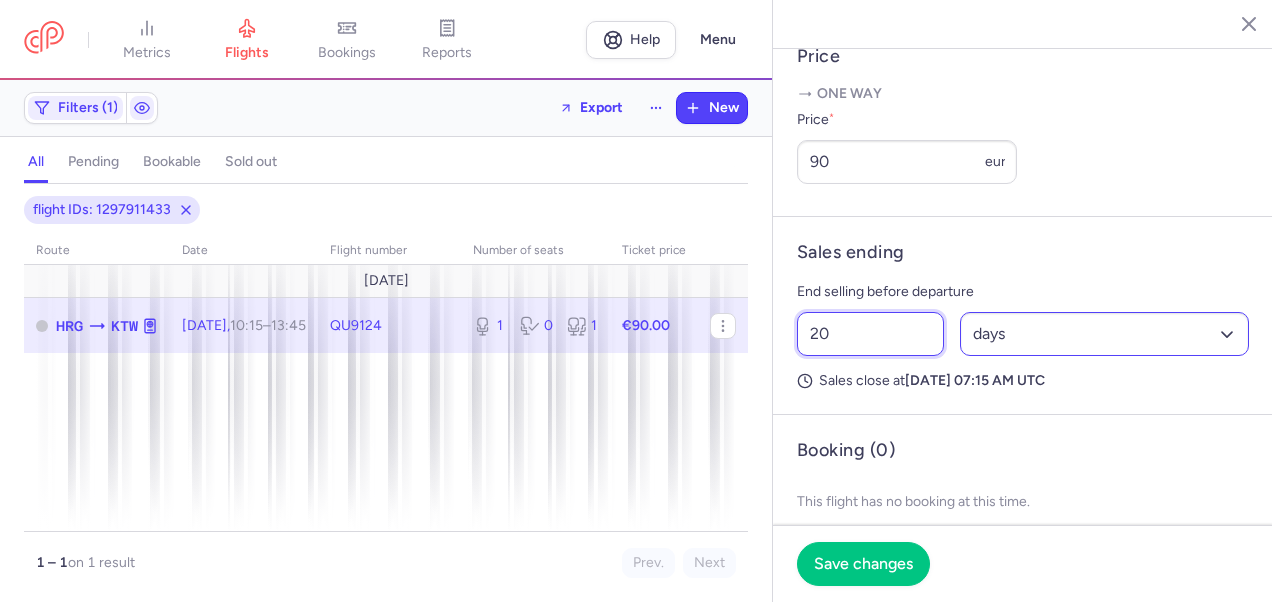 type on "20" 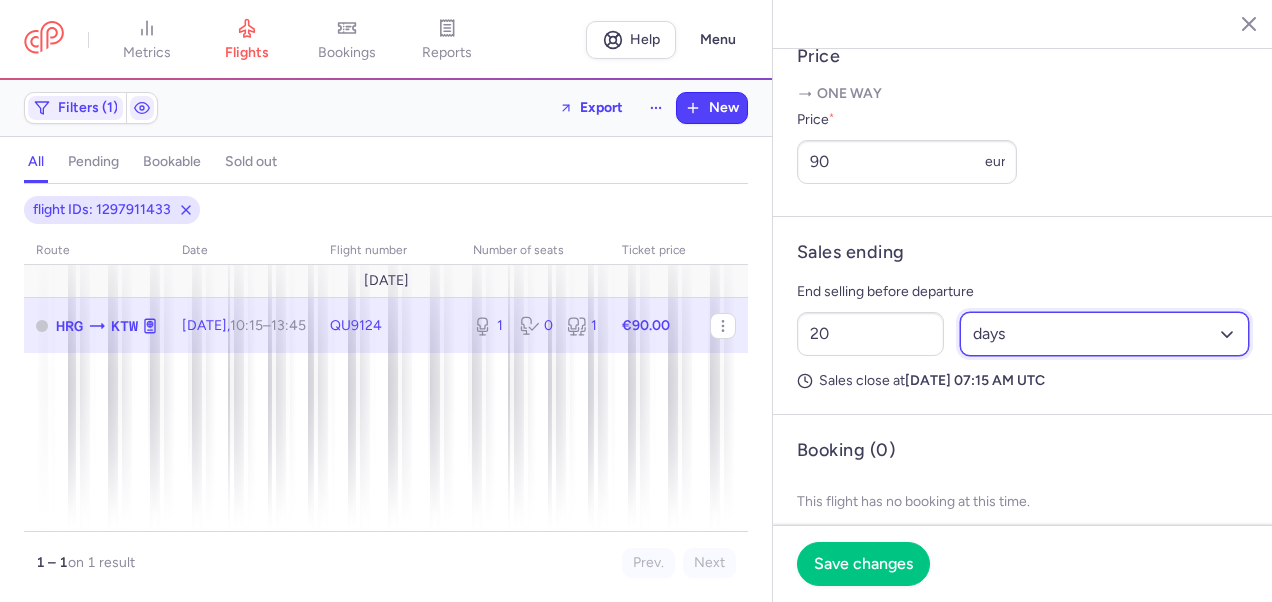 click on "Select an option hours days" at bounding box center (1105, 334) 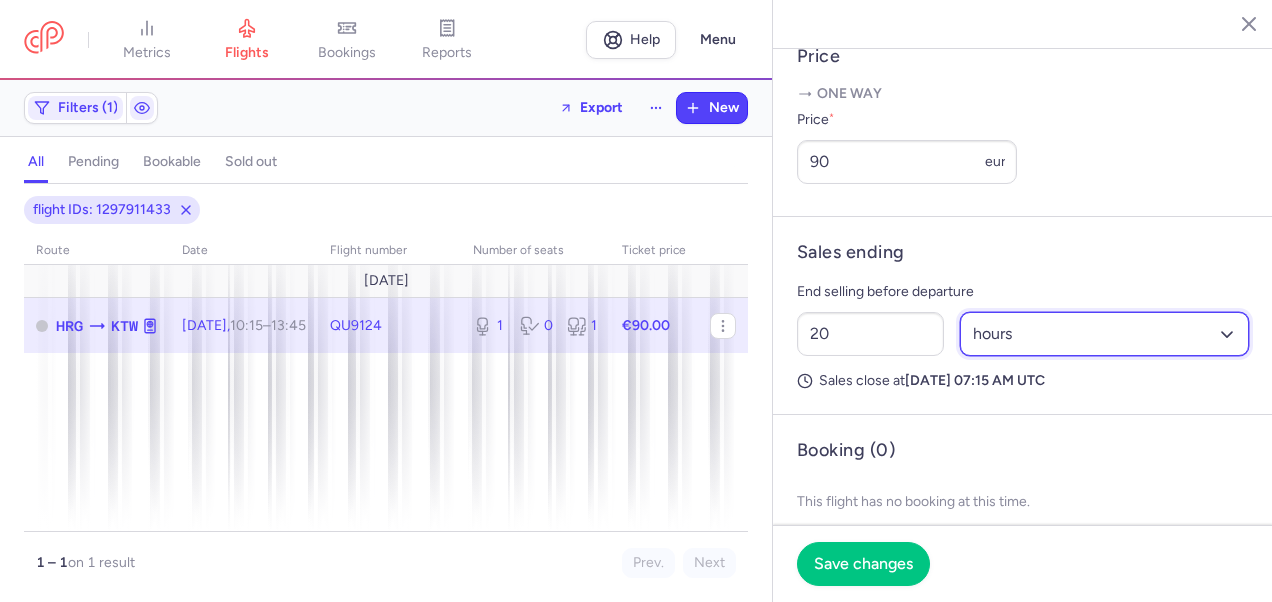 click on "Select an option hours days" at bounding box center [1105, 334] 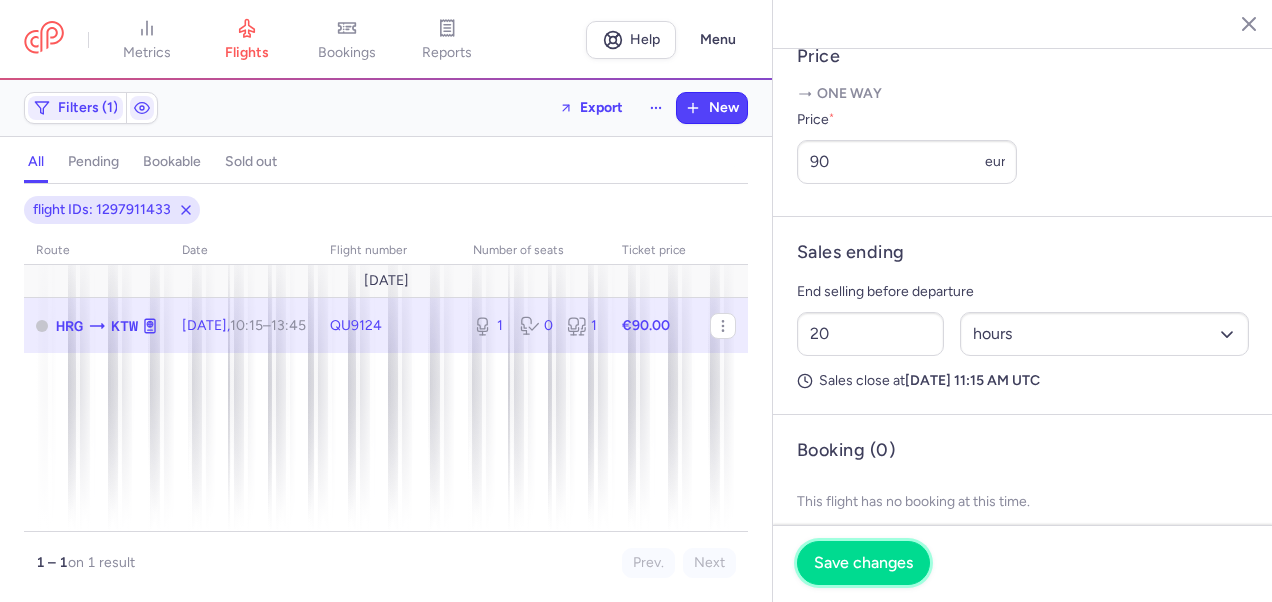 click on "Save changes" at bounding box center (863, 563) 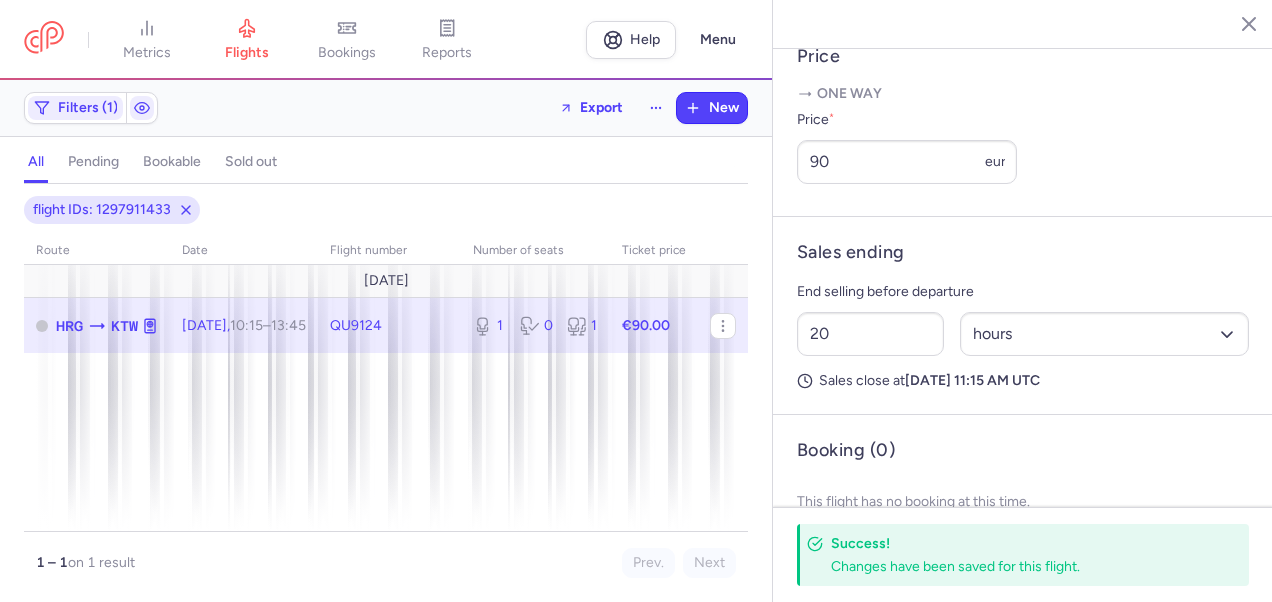 click 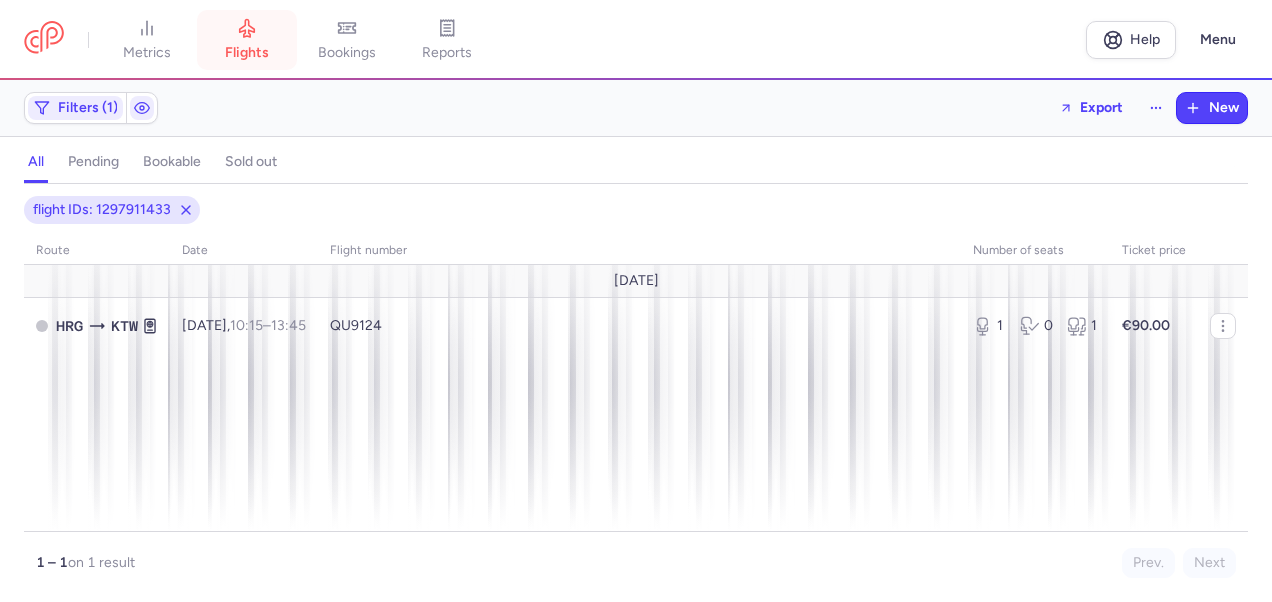 click on "flights" at bounding box center [247, 53] 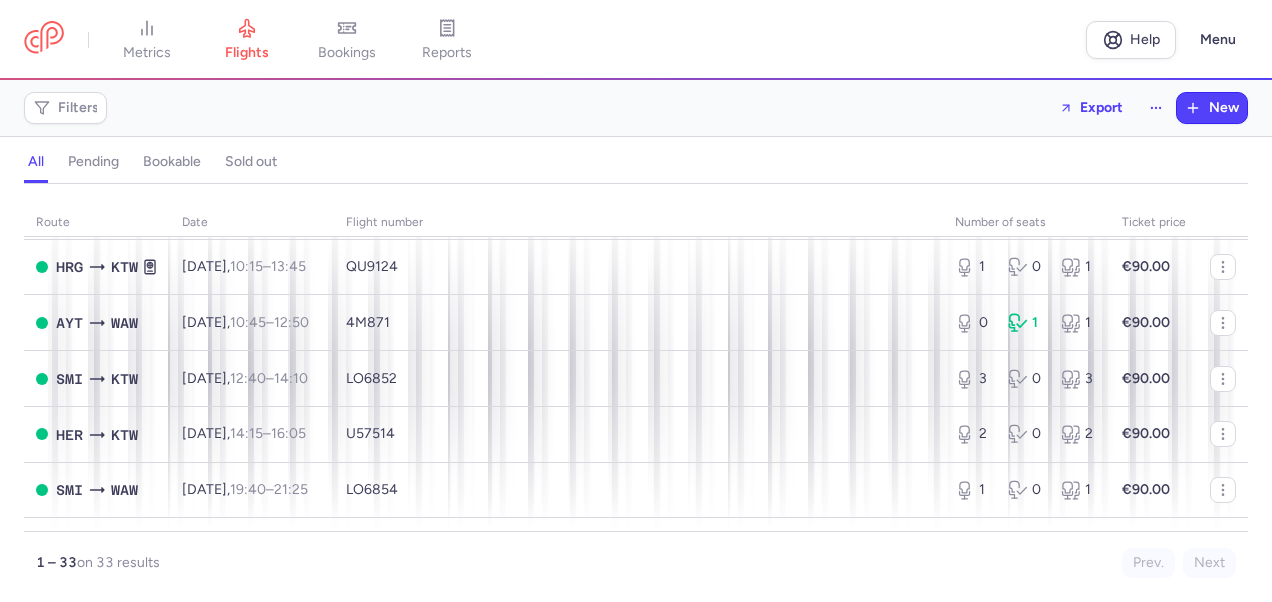 scroll, scrollTop: 1100, scrollLeft: 0, axis: vertical 